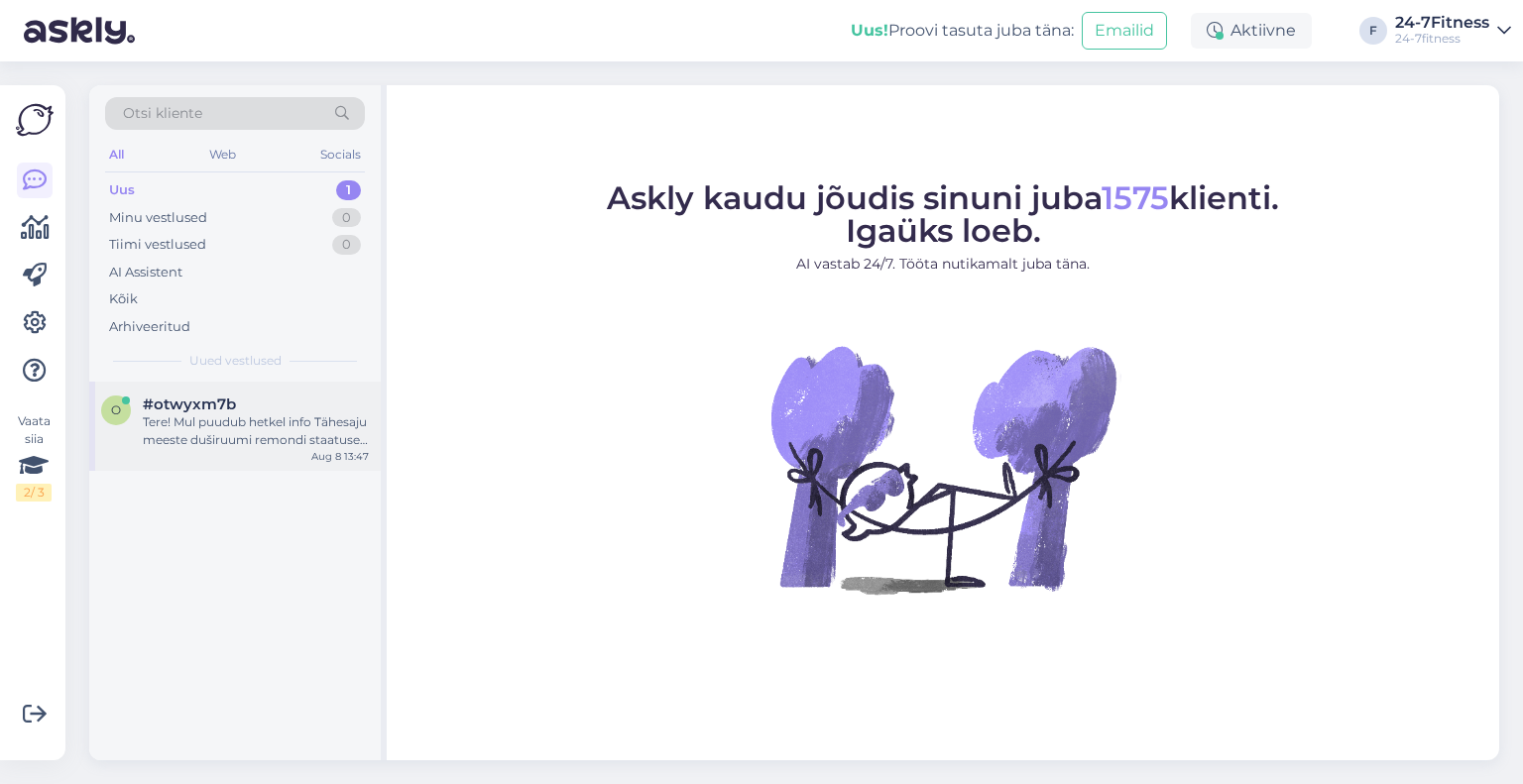 scroll, scrollTop: 0, scrollLeft: 0, axis: both 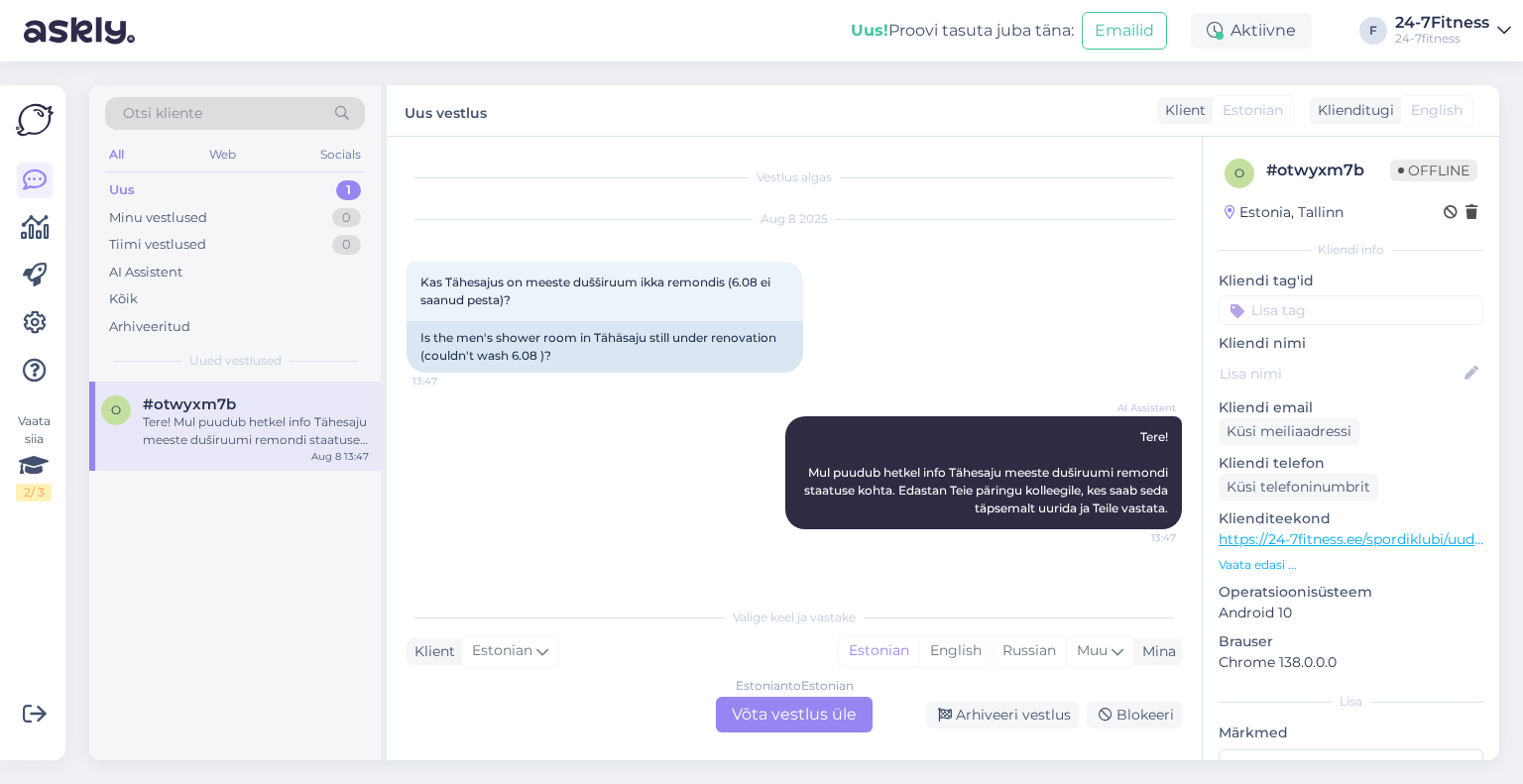 click on "Estonian  to  Estonian Võta vestlus üle" at bounding box center [794, 715] 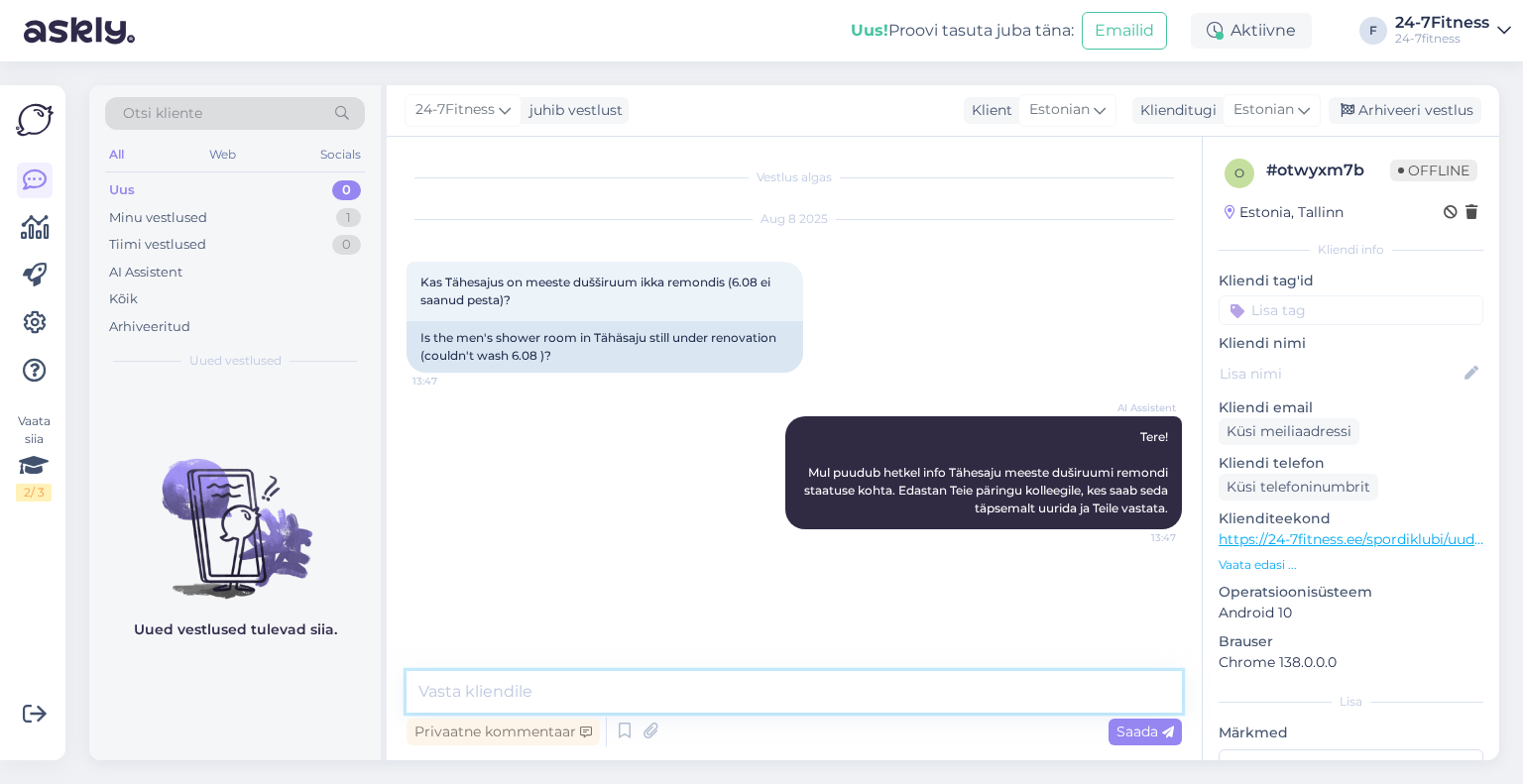 click at bounding box center [794, 692] 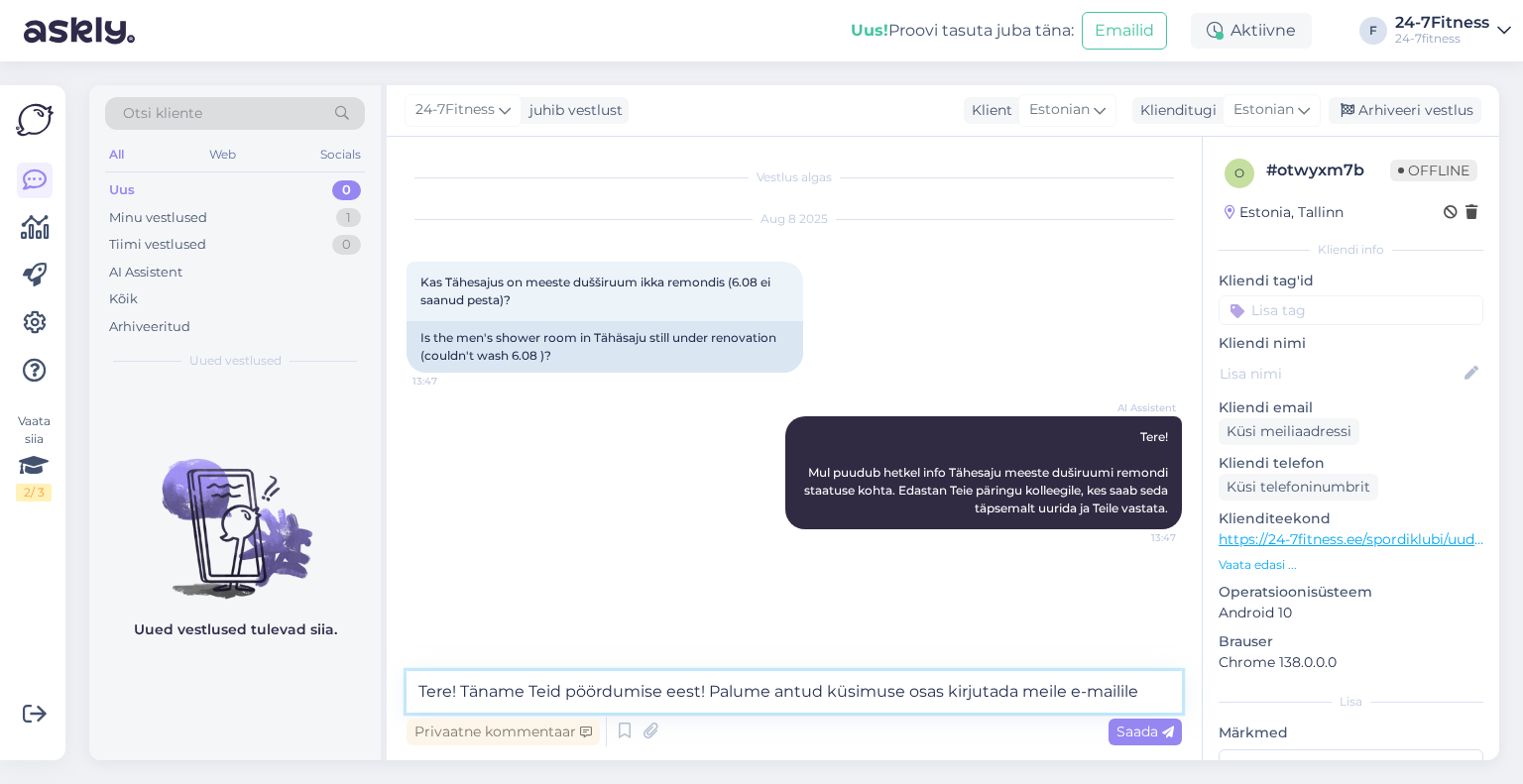 paste on "[EMAIL]" 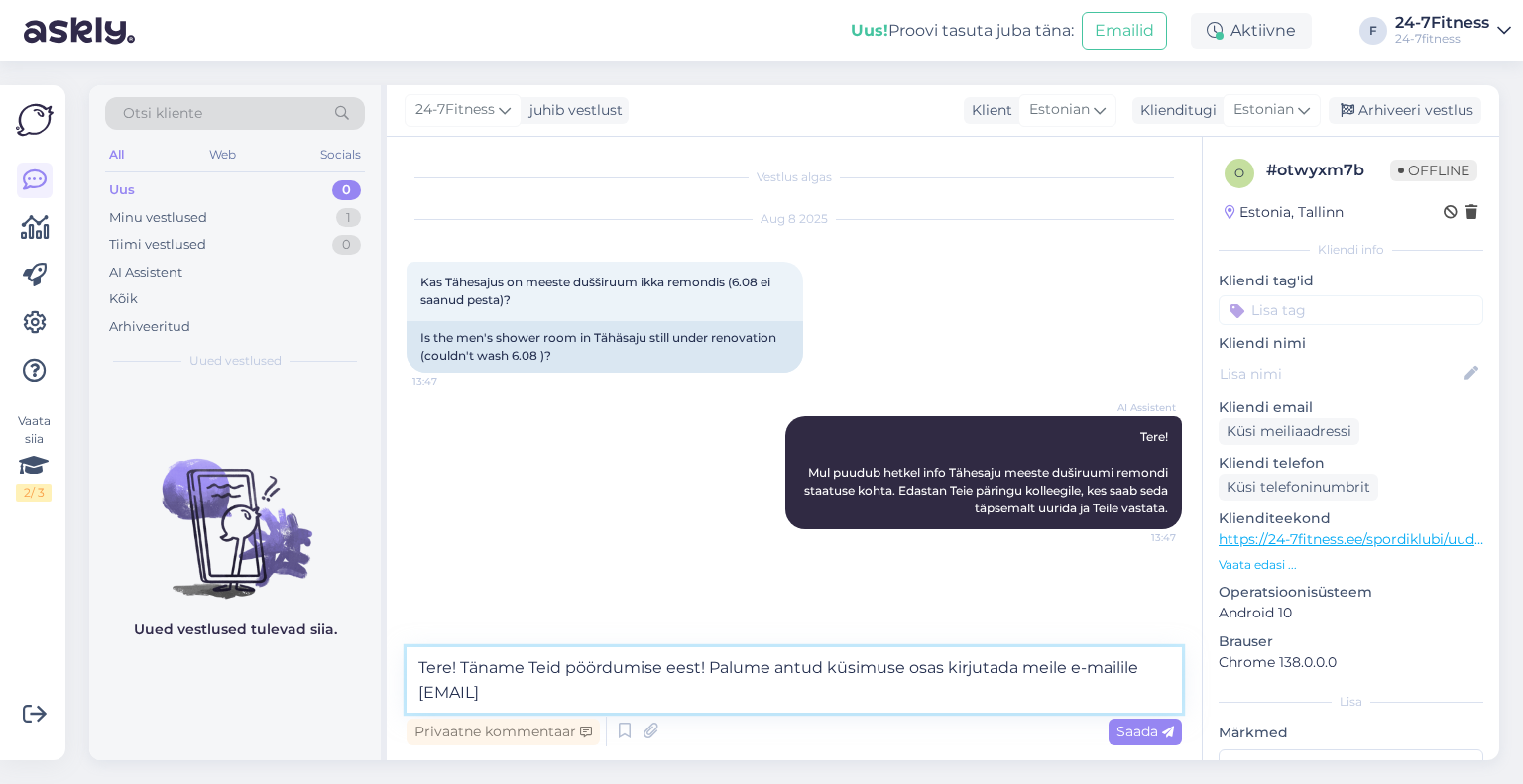 click on "Tere! Täname Teid pöördumise eest! Palume antud küsimuse osas kirjutada meile e-mailile info@24-7fitness.ee" at bounding box center (794, 680) 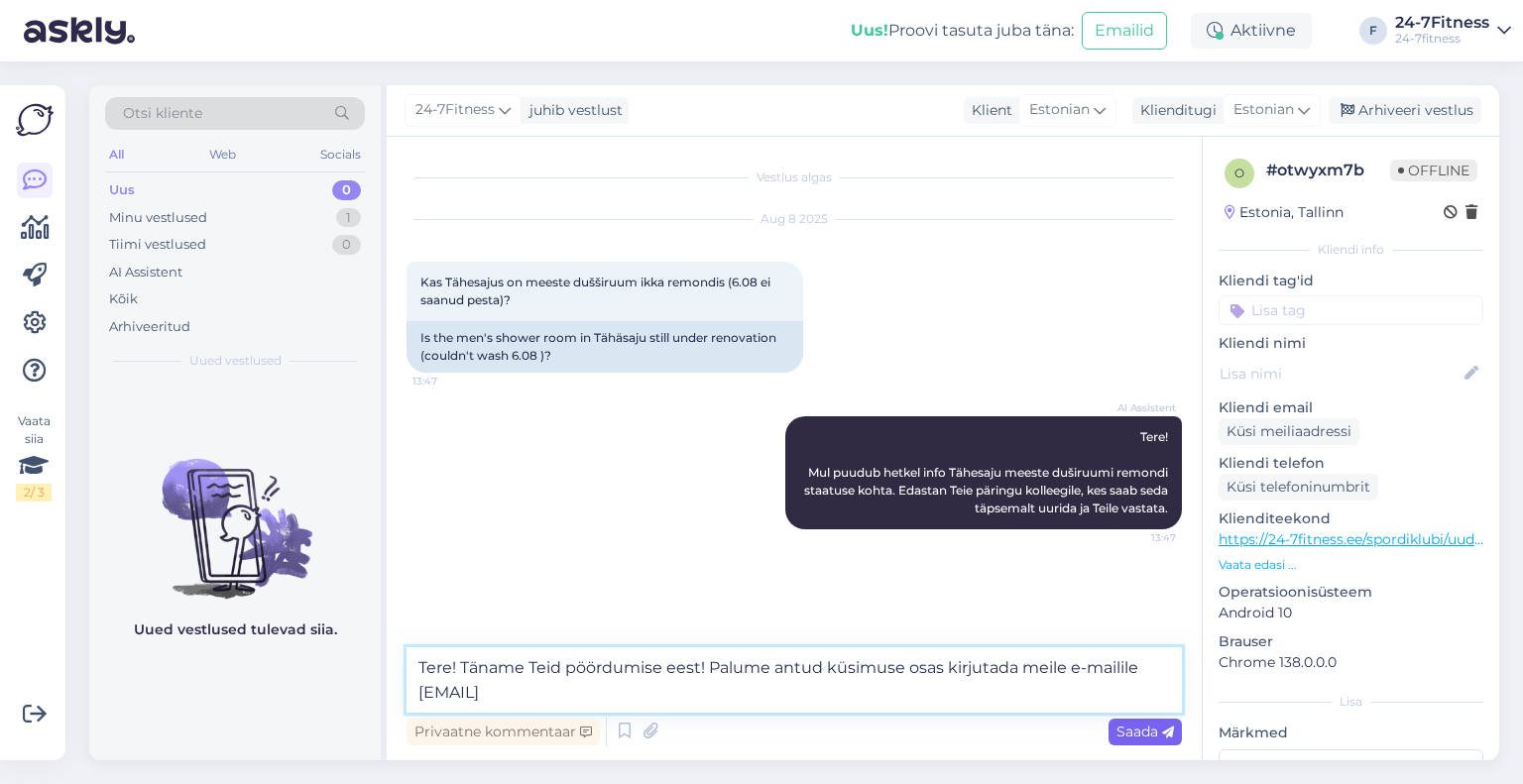type on "Tere! Täname Teid pöördumise eest! Palume antud küsimuse osas kirjutada meile e-mailile info@24-7fitness.ee" 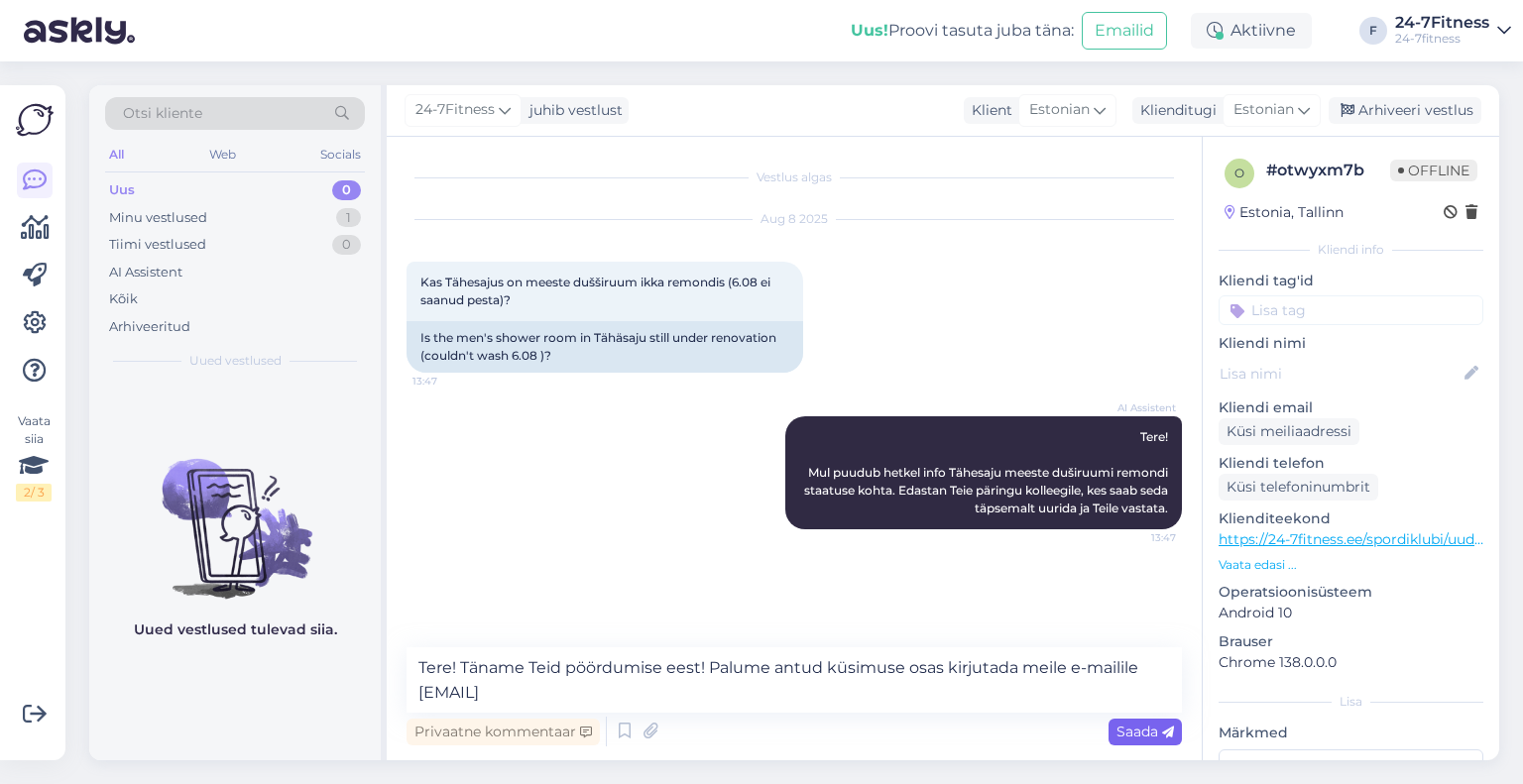 click on "Saada" at bounding box center [1145, 731] 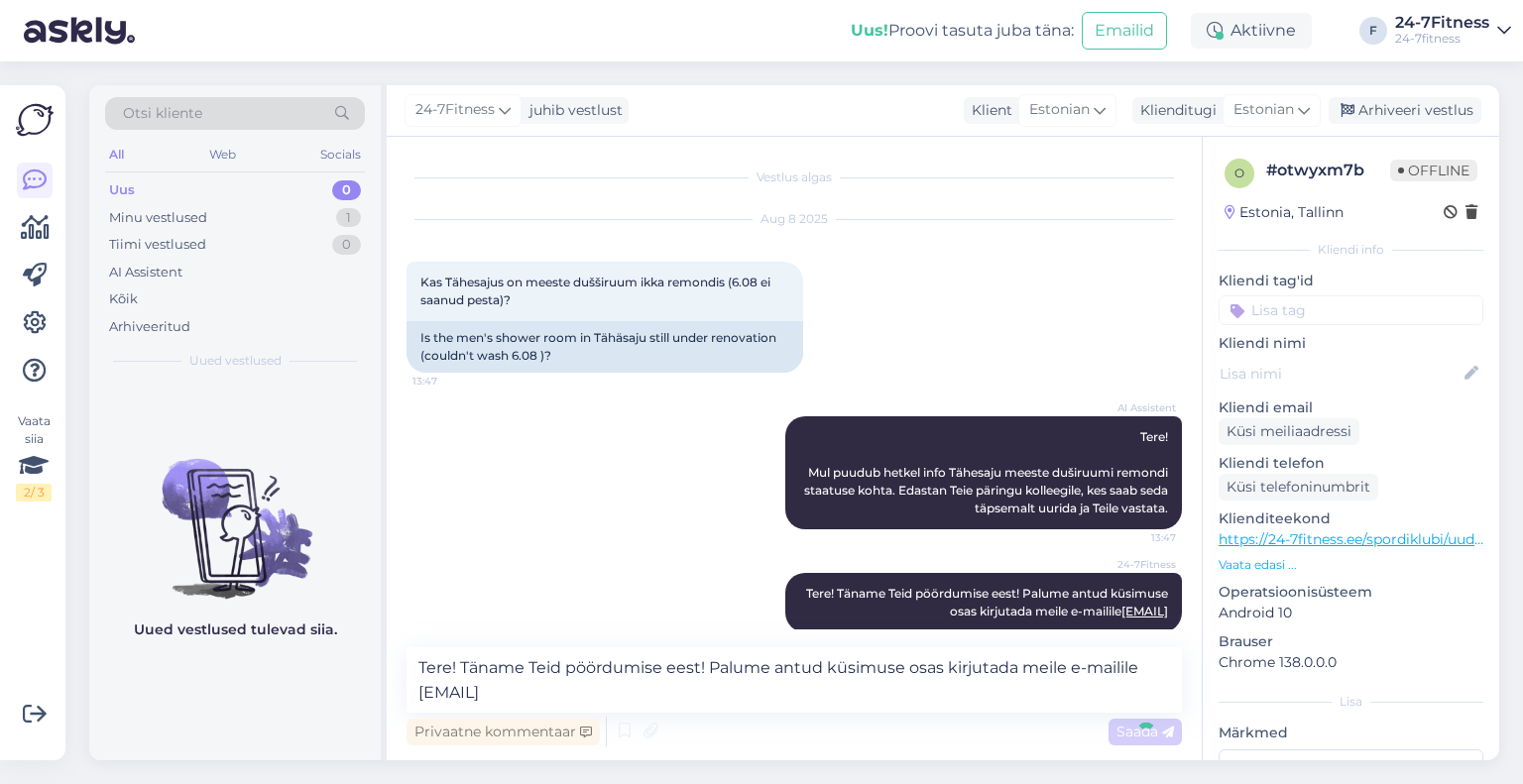 type 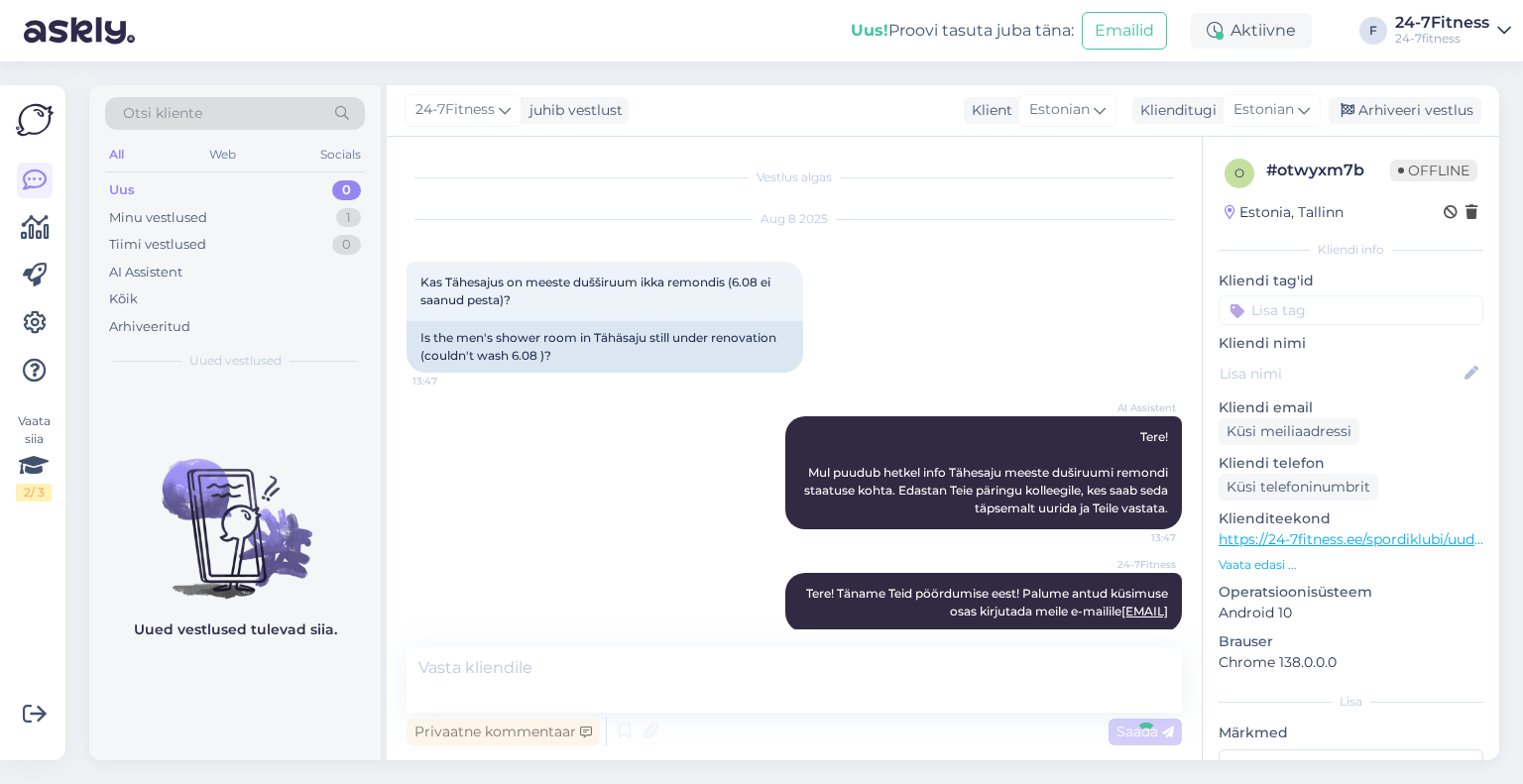 scroll, scrollTop: 0, scrollLeft: 0, axis: both 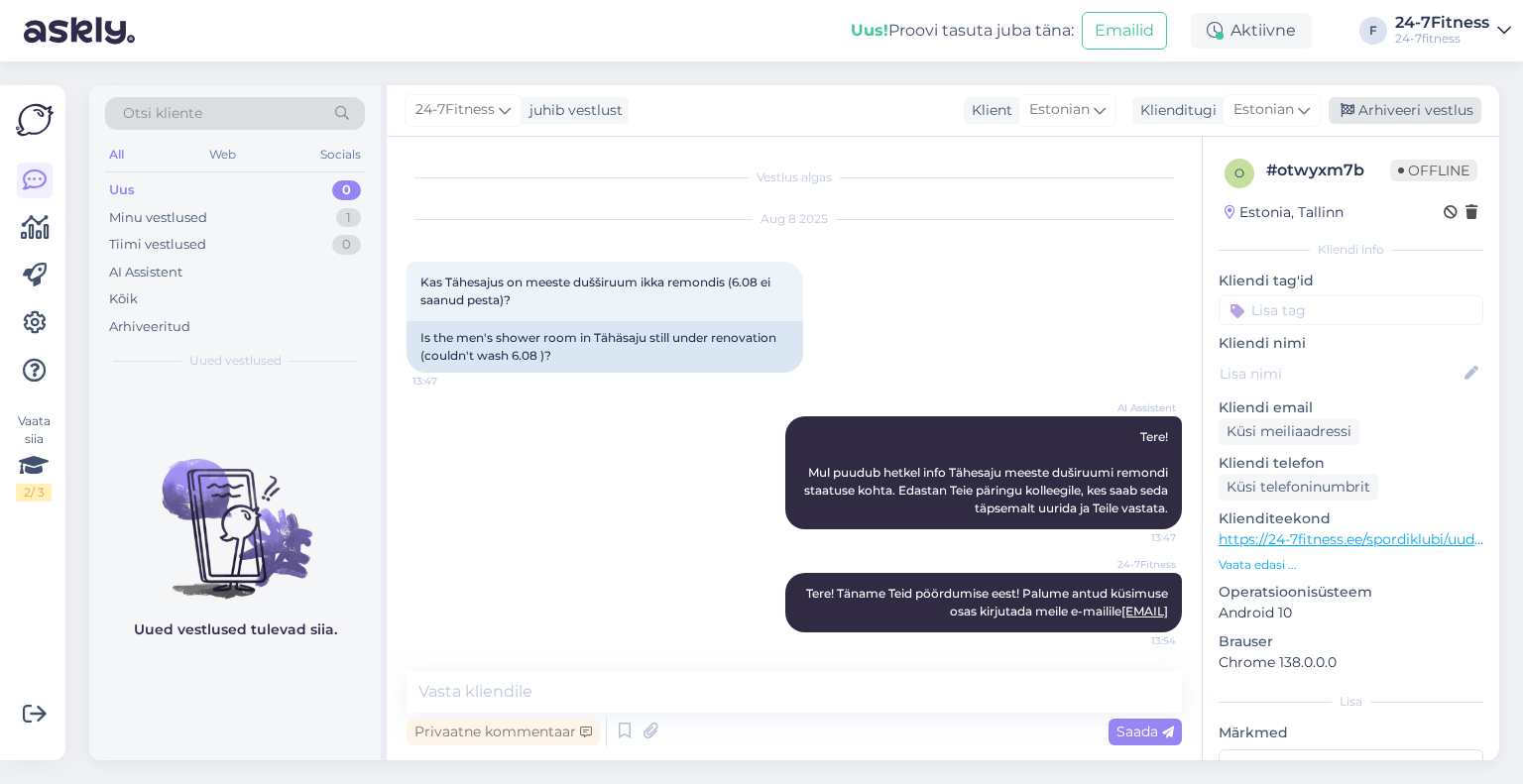 click on "Arhiveeri vestlus" at bounding box center [1405, 110] 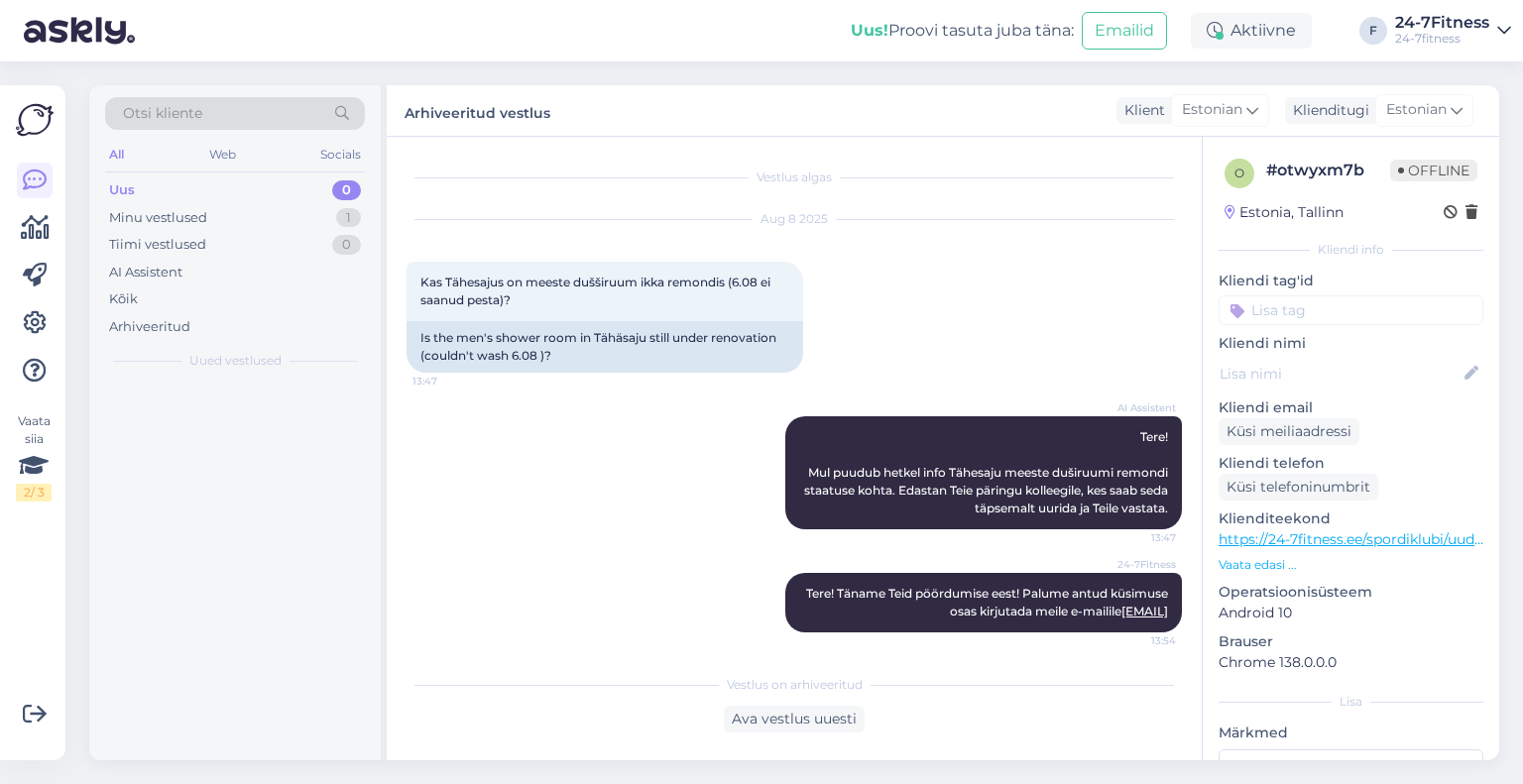 scroll, scrollTop: 8, scrollLeft: 0, axis: vertical 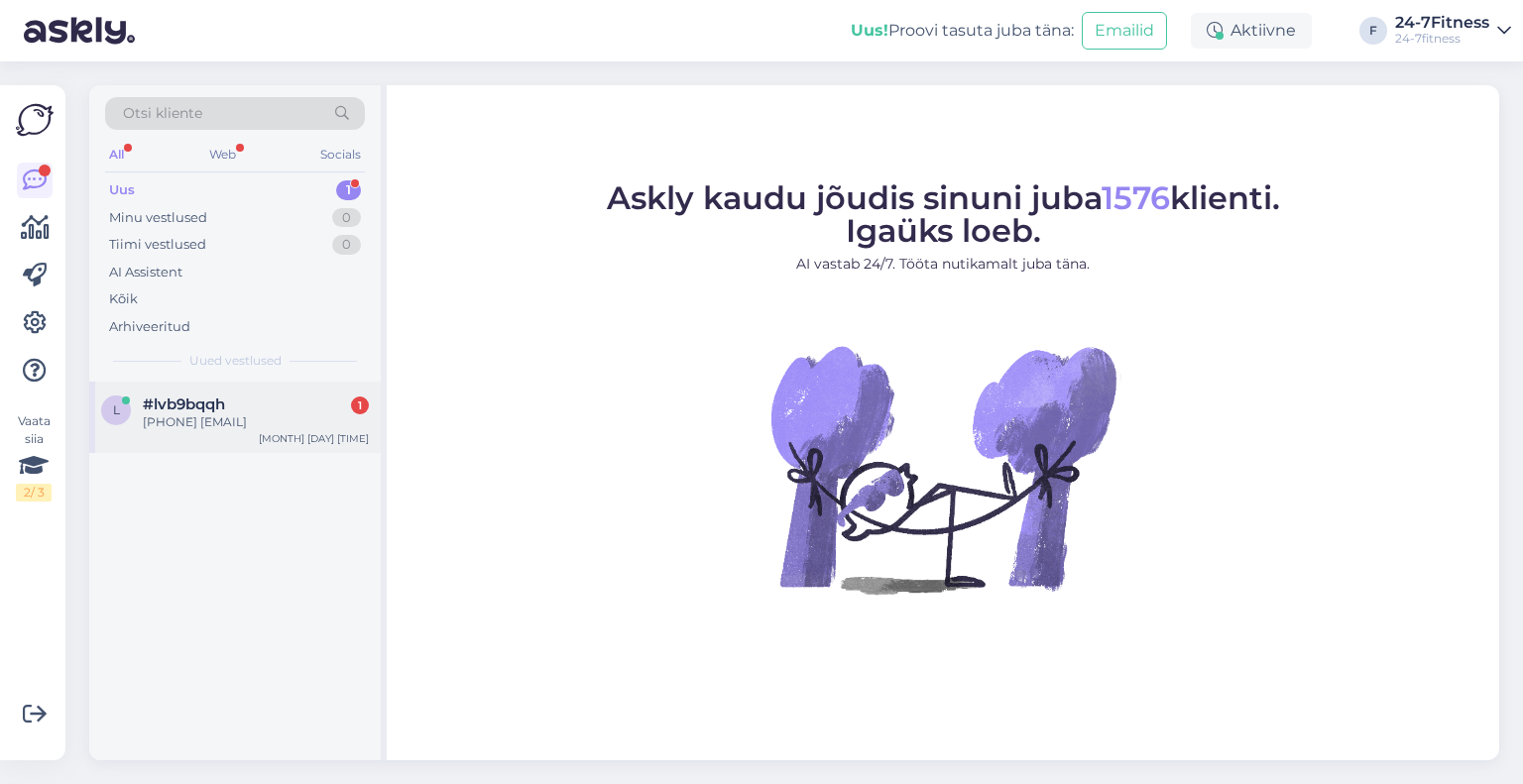 click on "[PHONE] [EMAIL]" at bounding box center (256, 422) 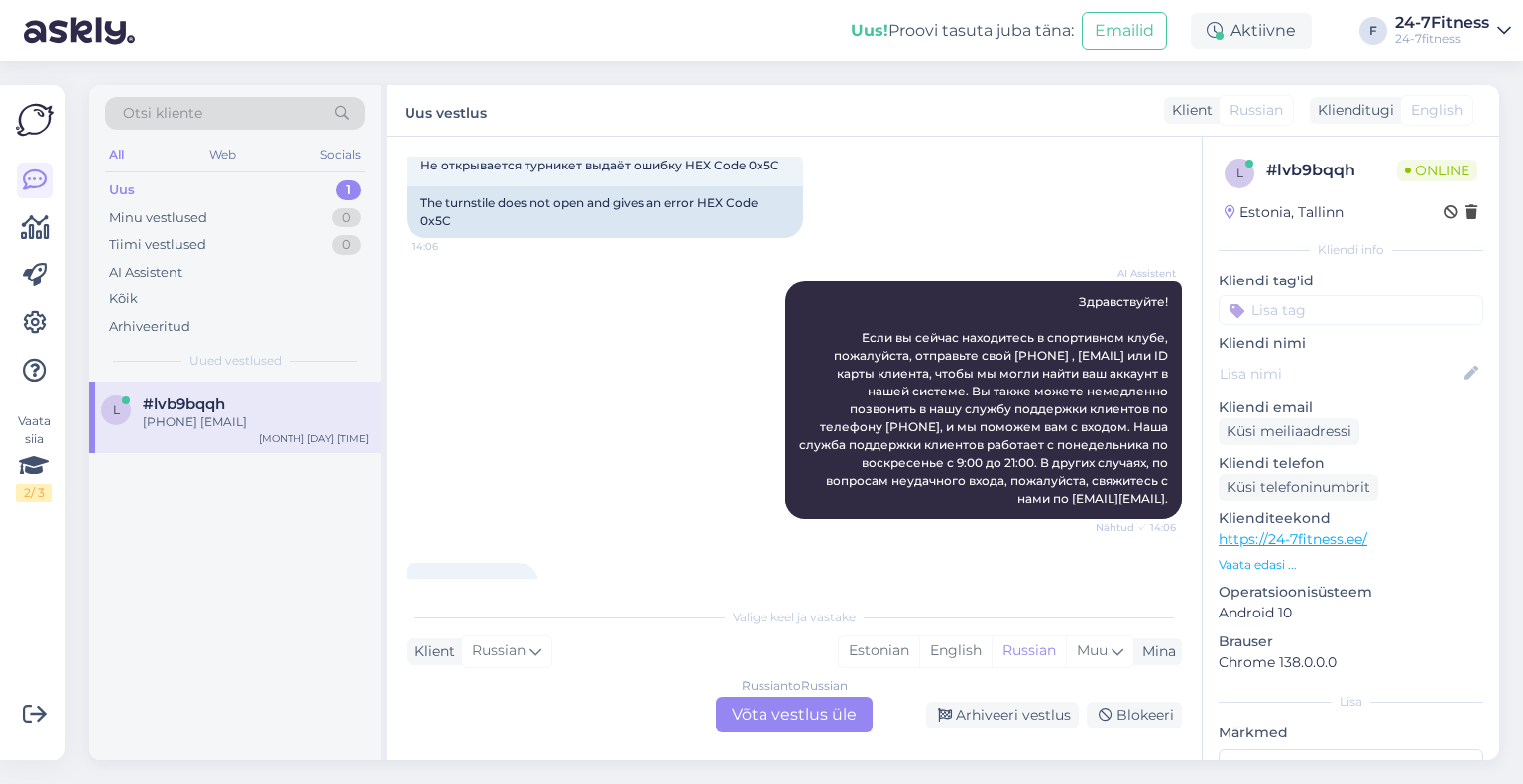 scroll, scrollTop: 215, scrollLeft: 0, axis: vertical 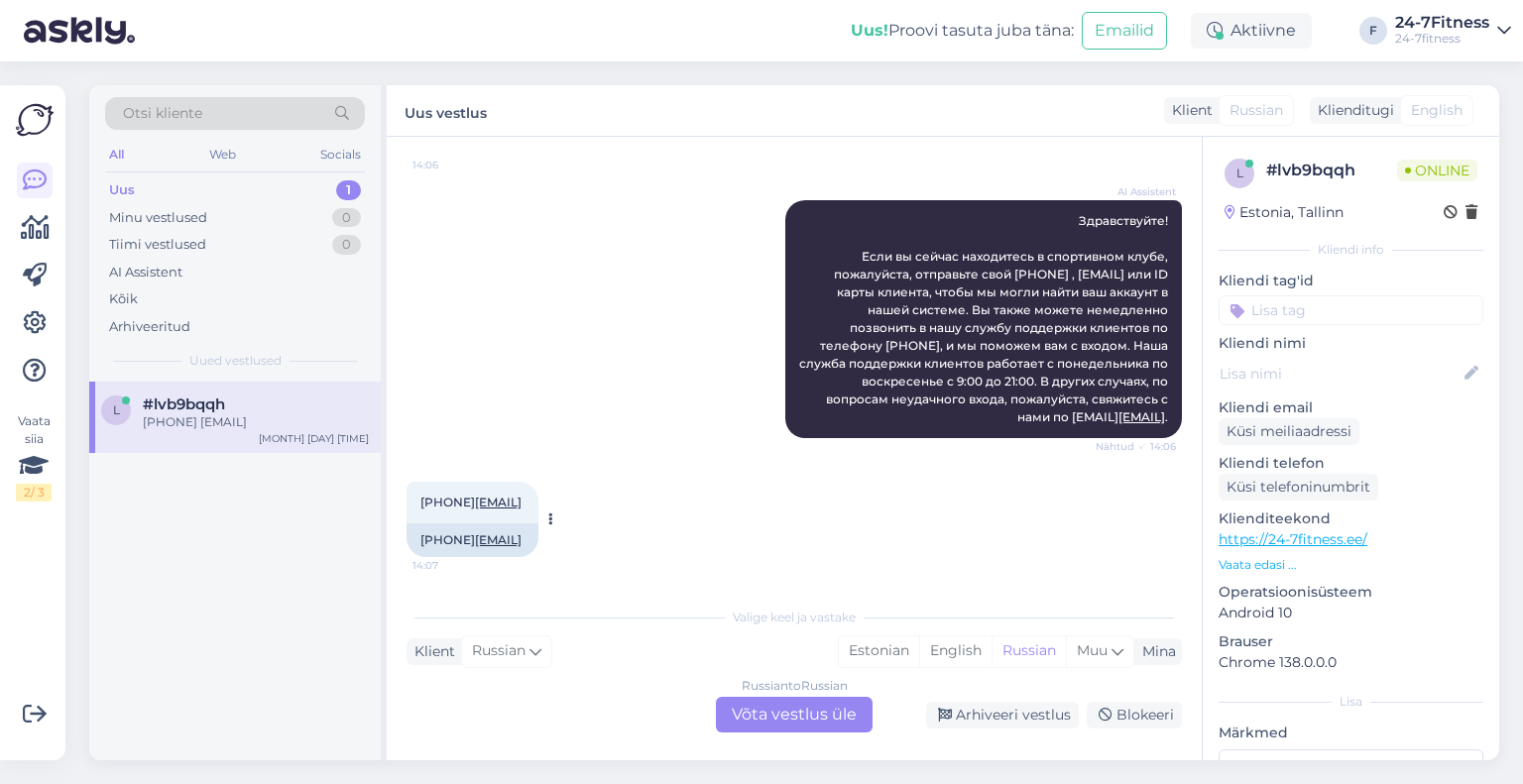 drag, startPoint x: 501, startPoint y: 500, endPoint x: 416, endPoint y: 499, distance: 85.00588 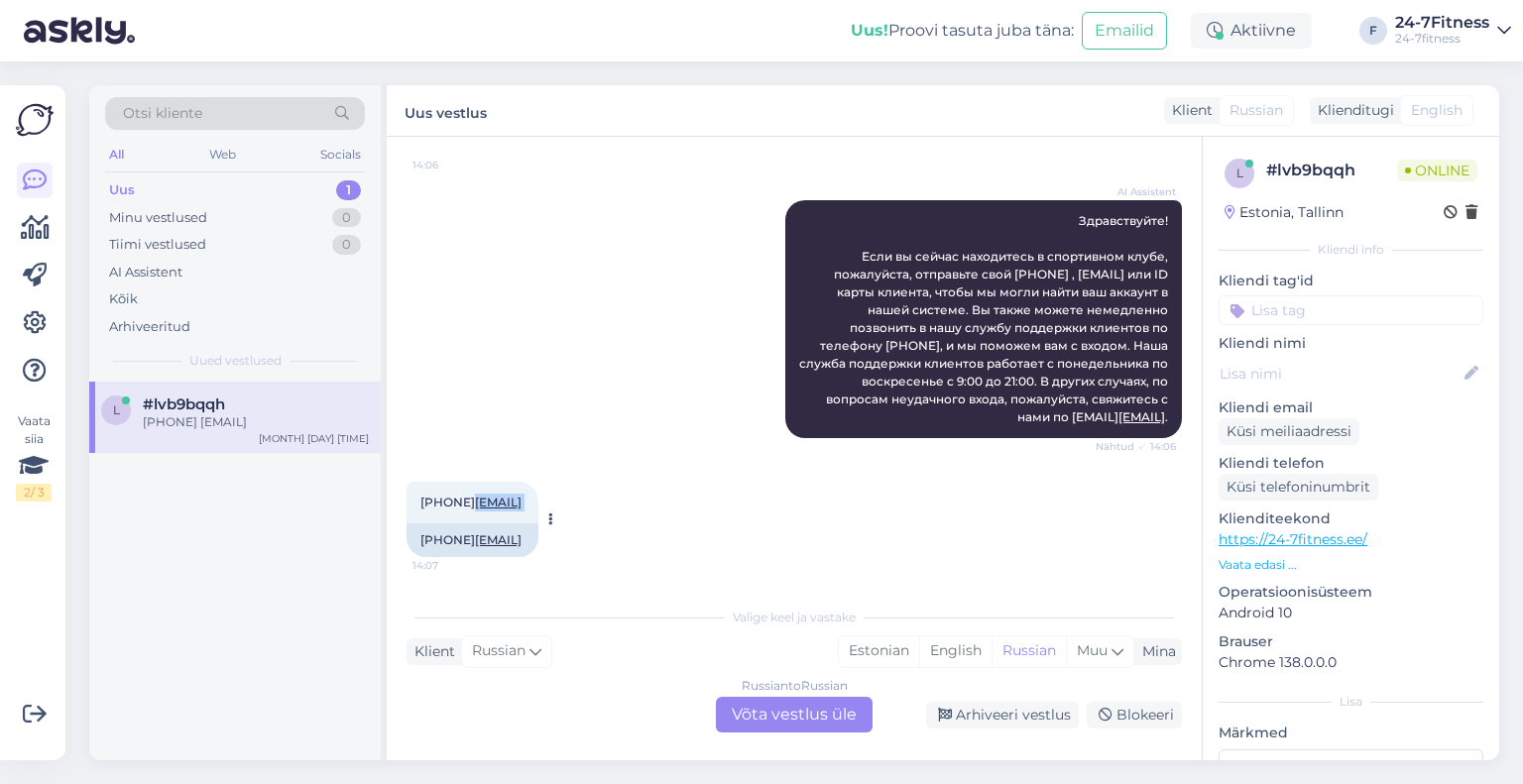 drag, startPoint x: 664, startPoint y: 504, endPoint x: 505, endPoint y: 501, distance: 159.0283 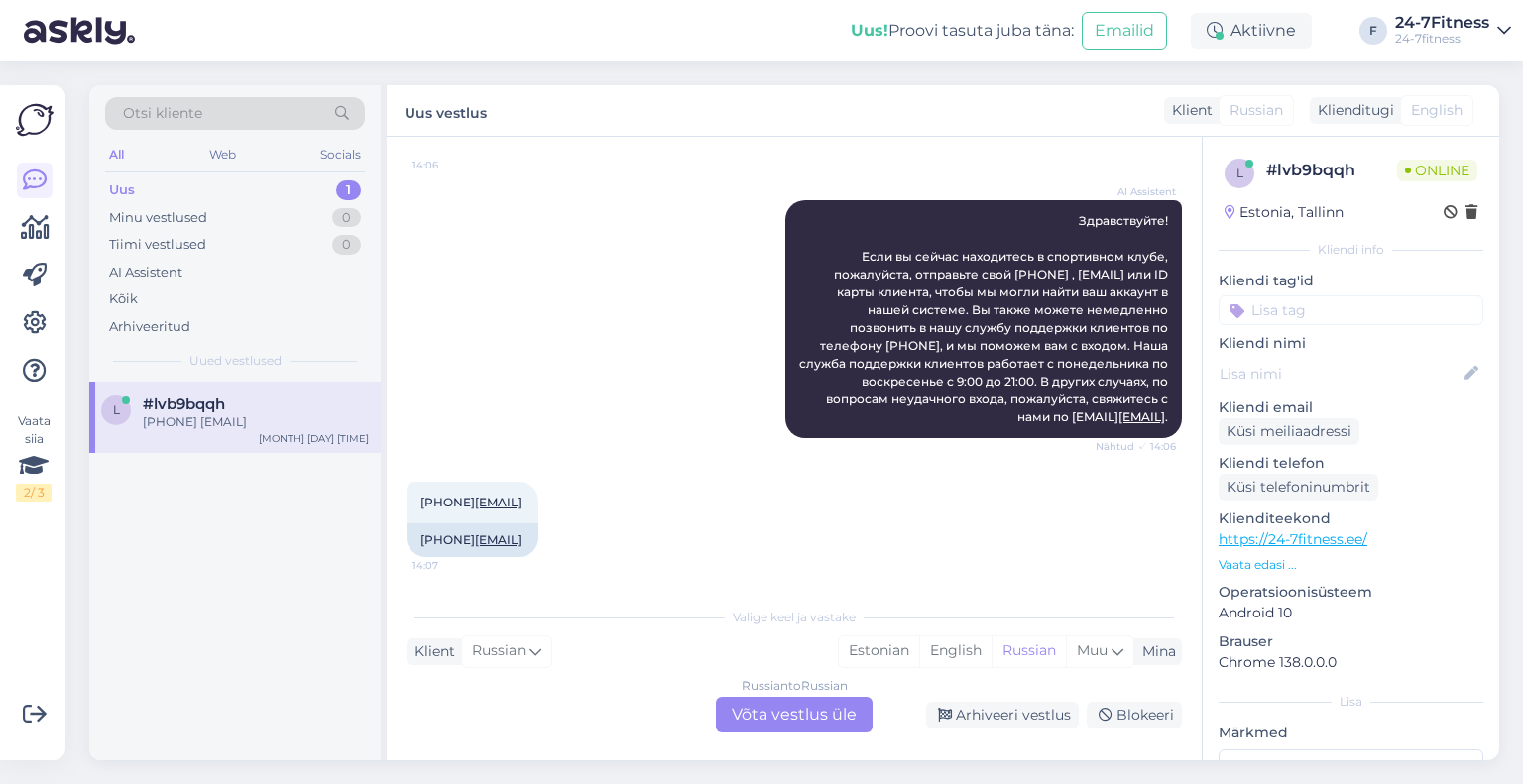 click on "Russian  to  Russian Võta vestlus üle" at bounding box center (794, 715) 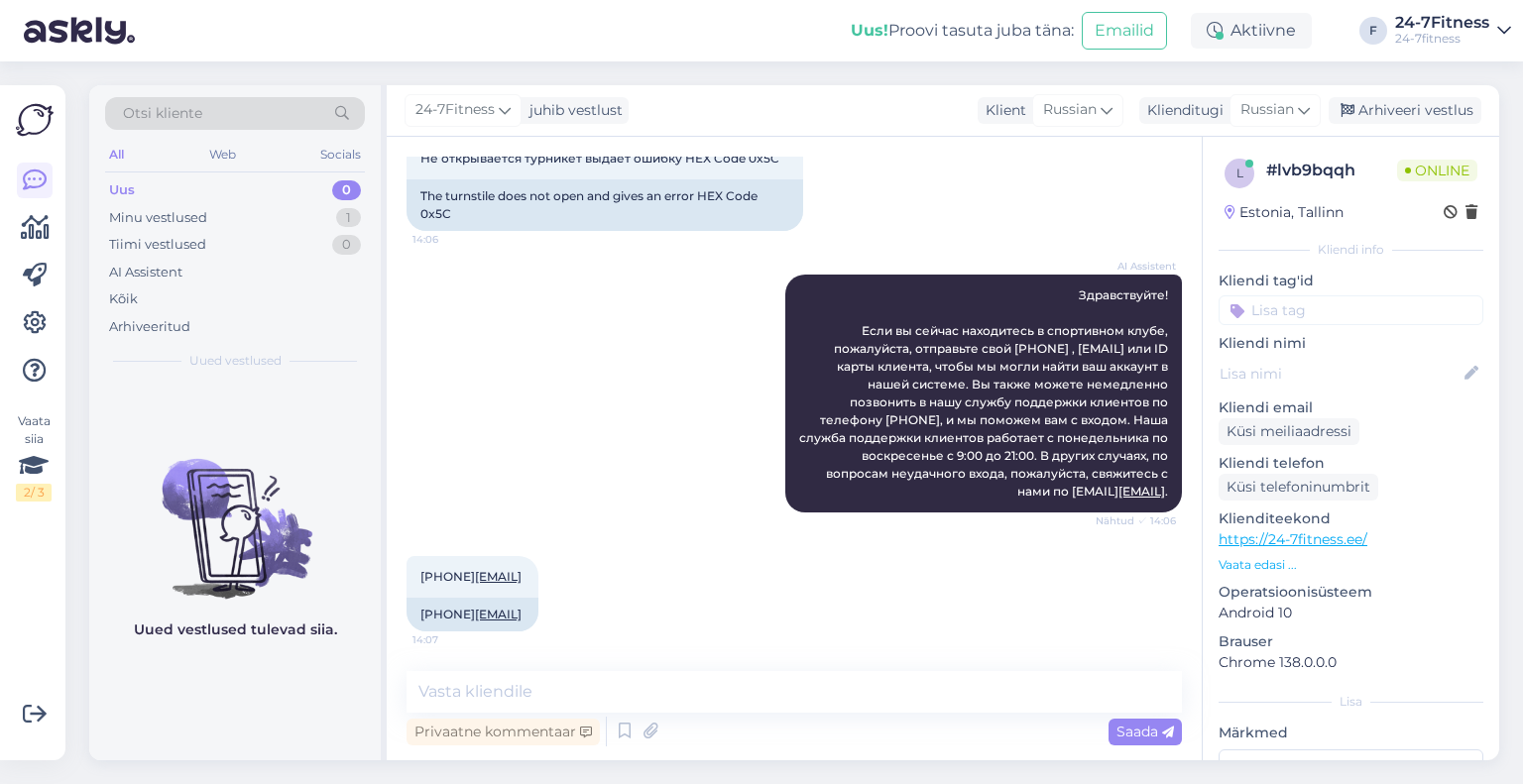 scroll, scrollTop: 0, scrollLeft: 0, axis: both 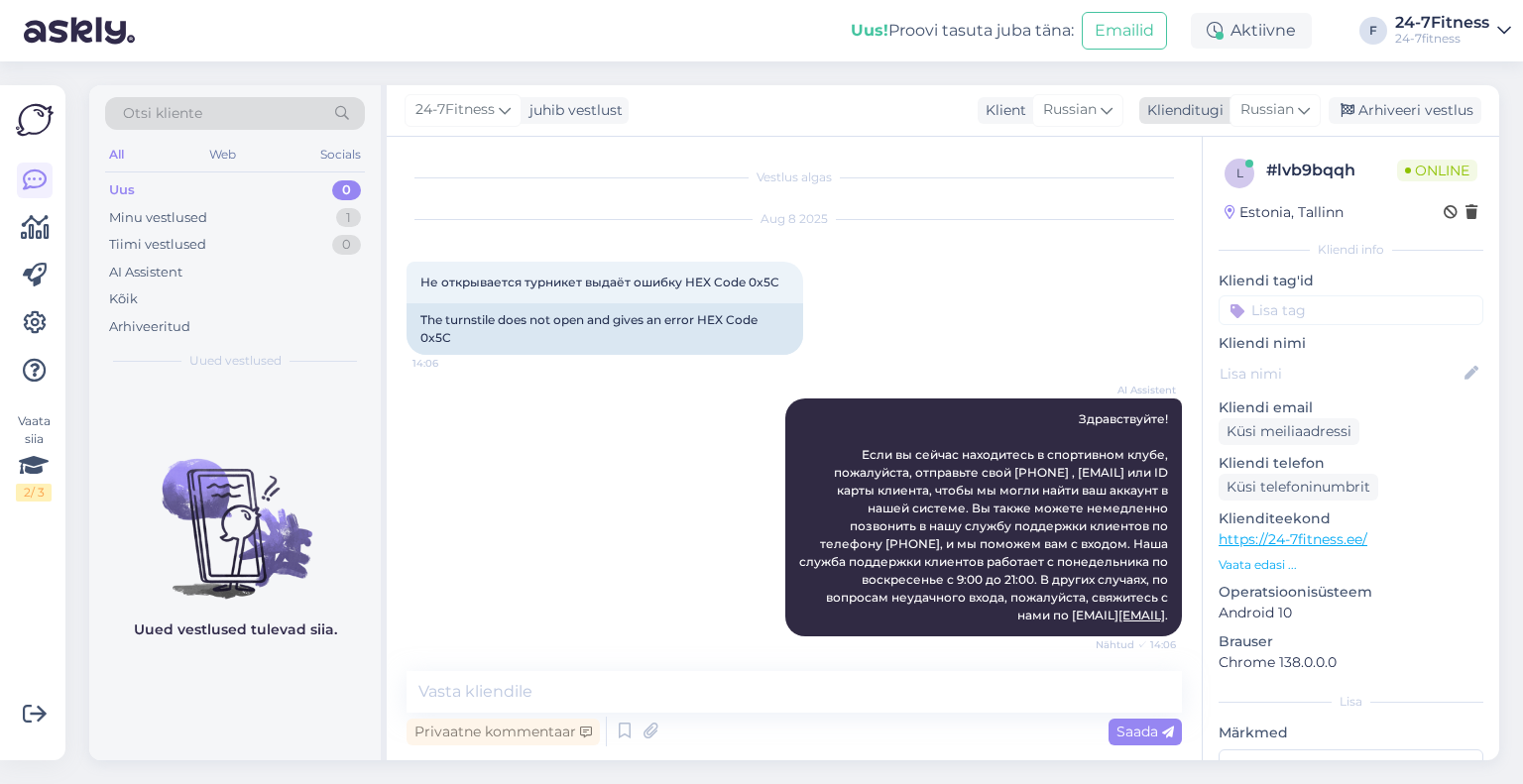 click on "Russian" at bounding box center [1267, 110] 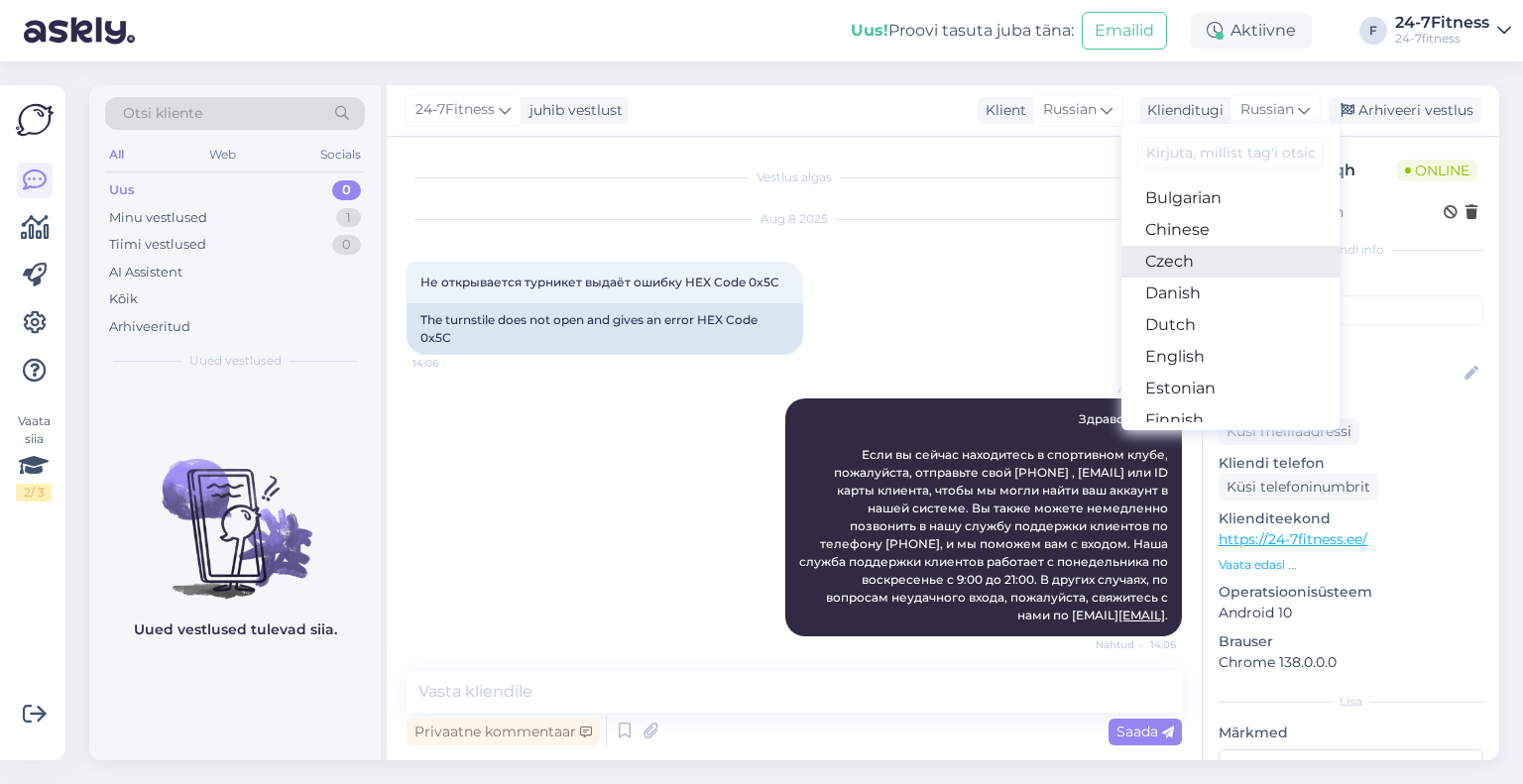 scroll, scrollTop: 99, scrollLeft: 0, axis: vertical 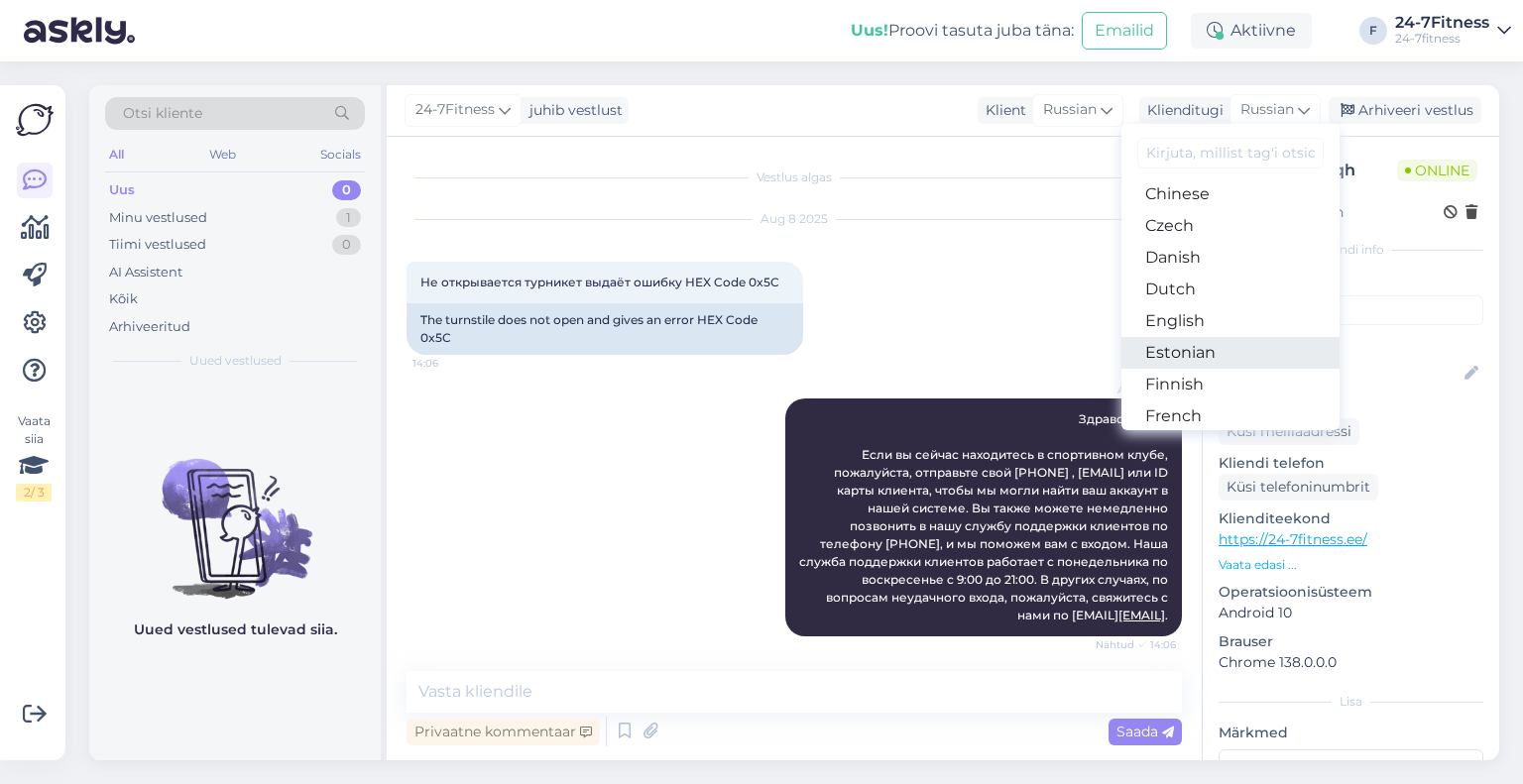 click on "Estonian" at bounding box center [1230, 353] 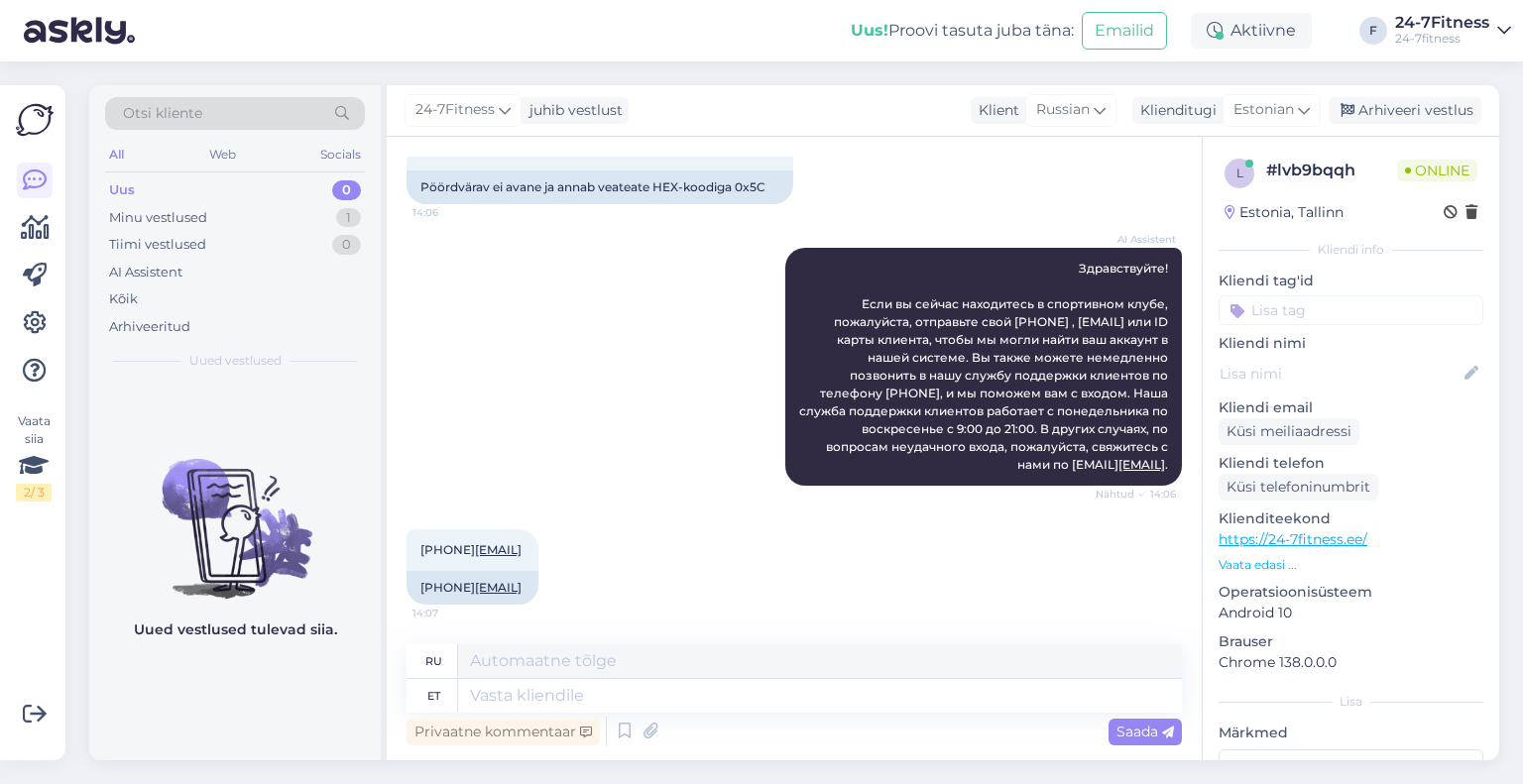 scroll, scrollTop: 150, scrollLeft: 0, axis: vertical 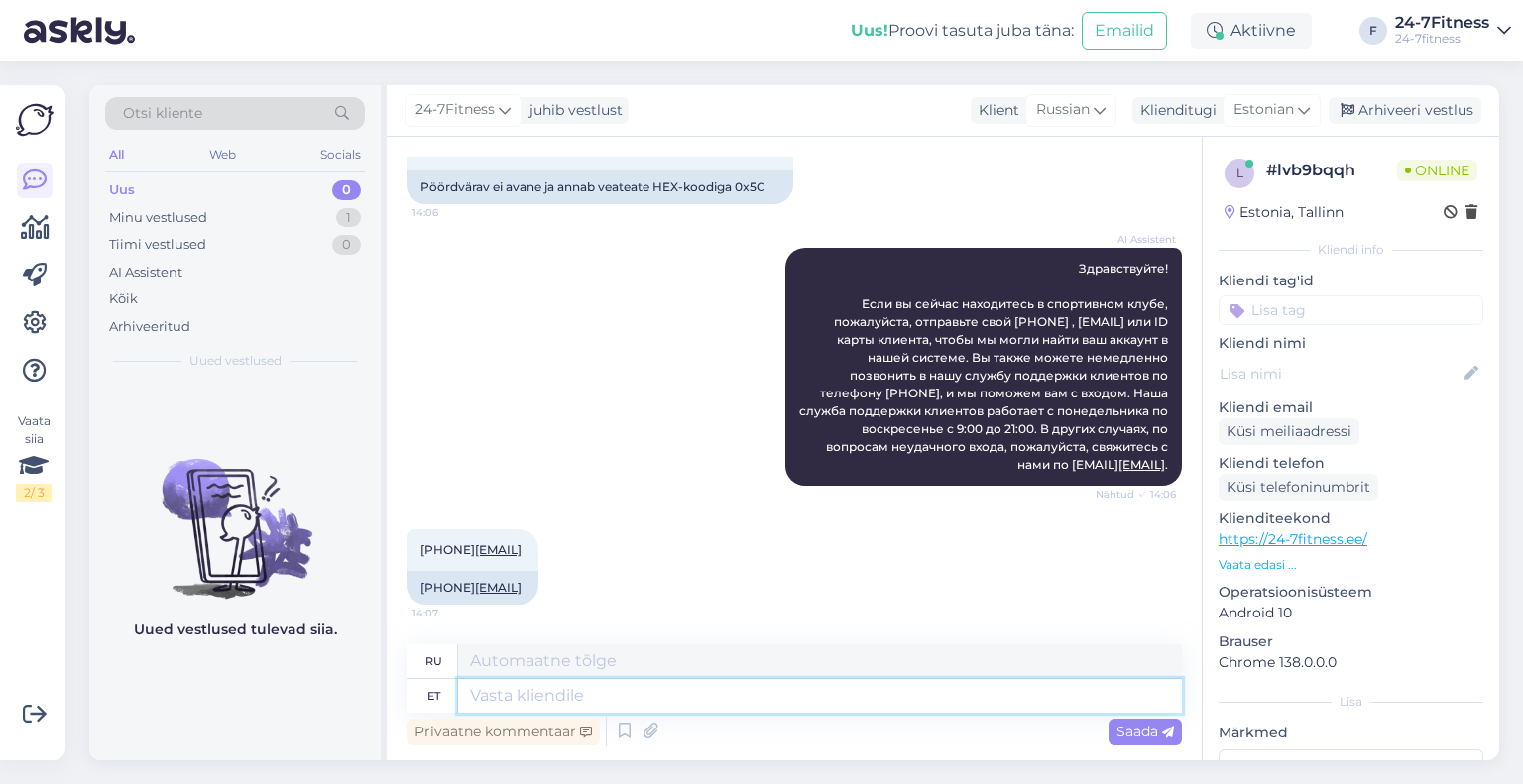 click at bounding box center [820, 696] 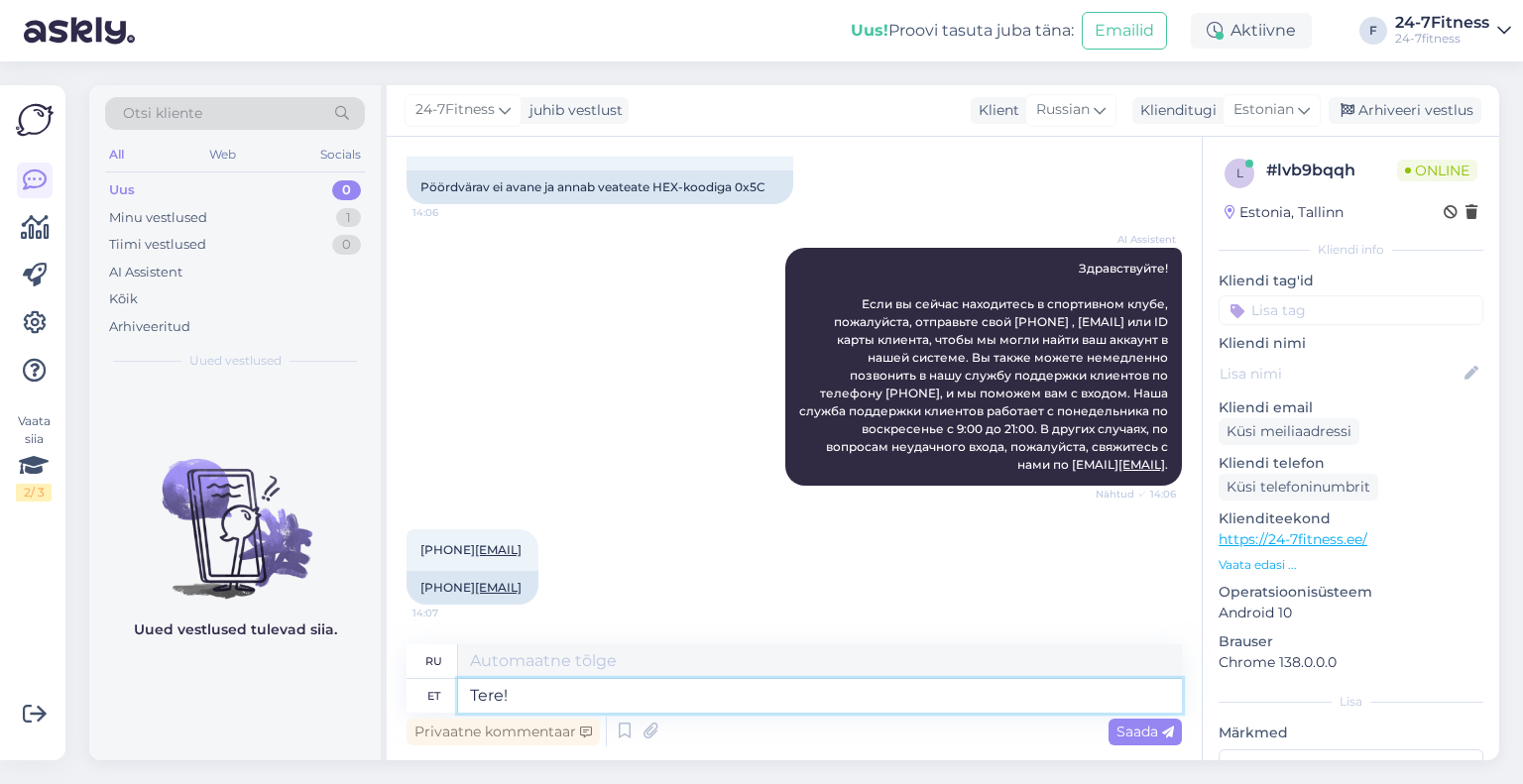 type on "Tere!" 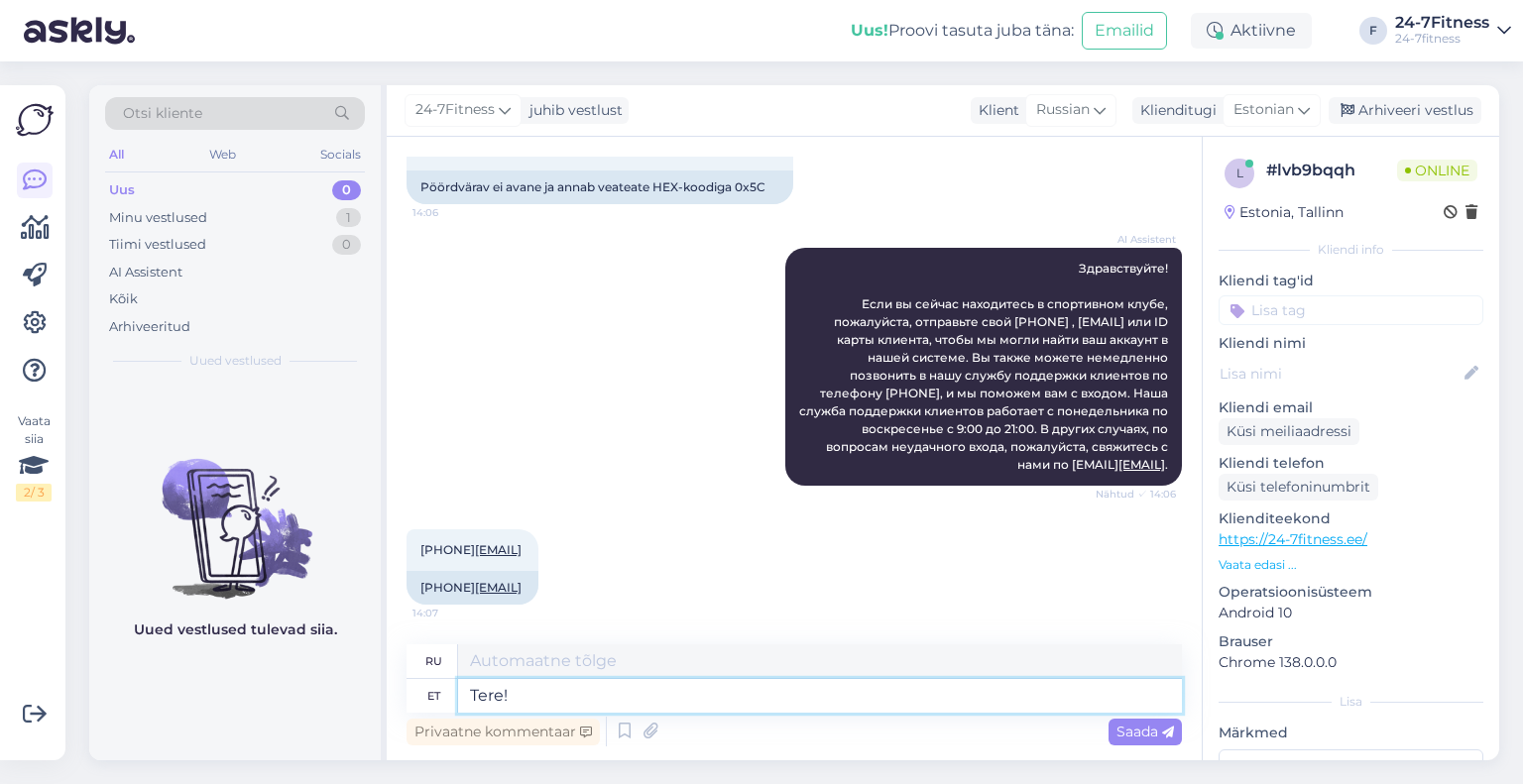 type on "Привет!" 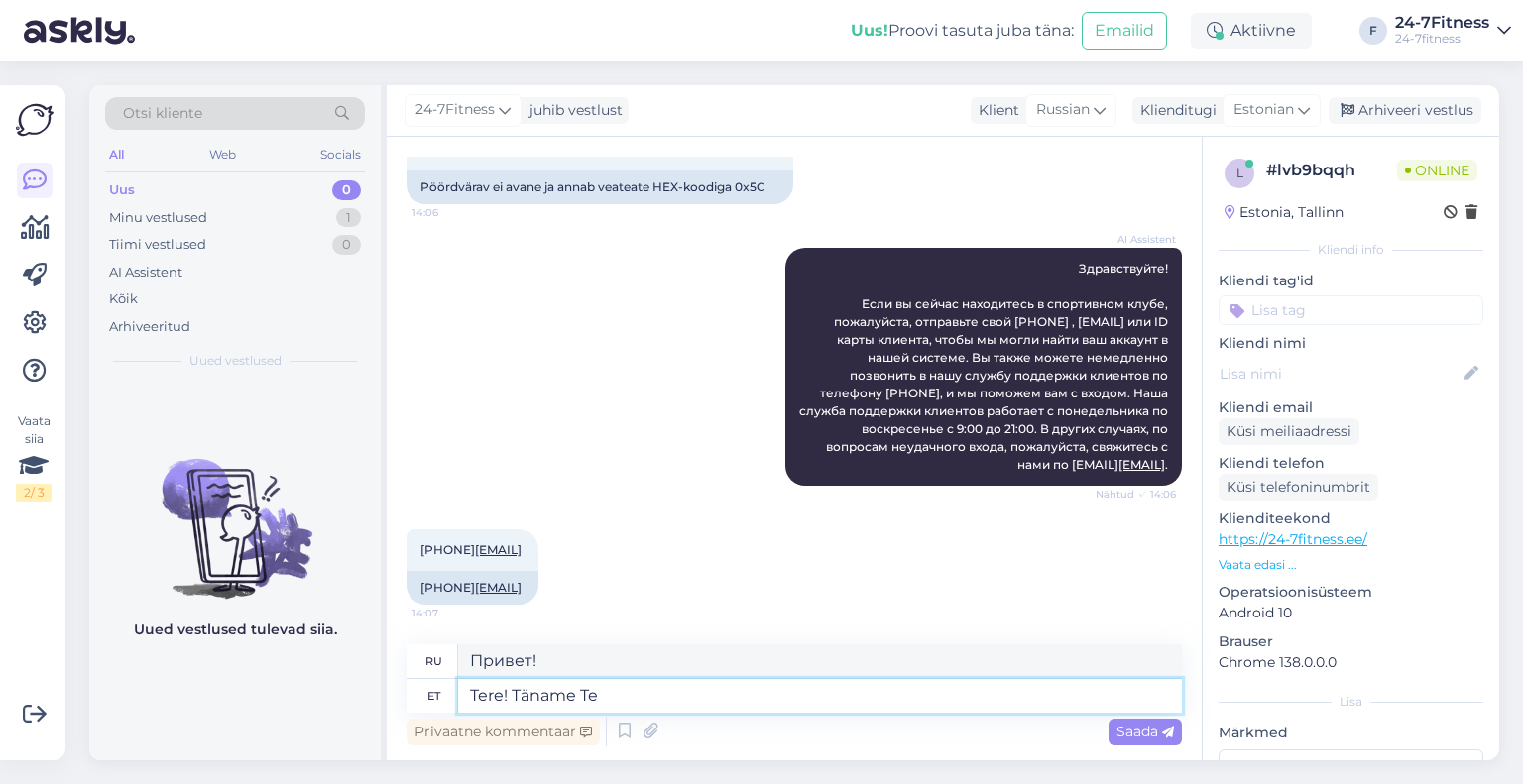 type on "Tere! Täname Tei" 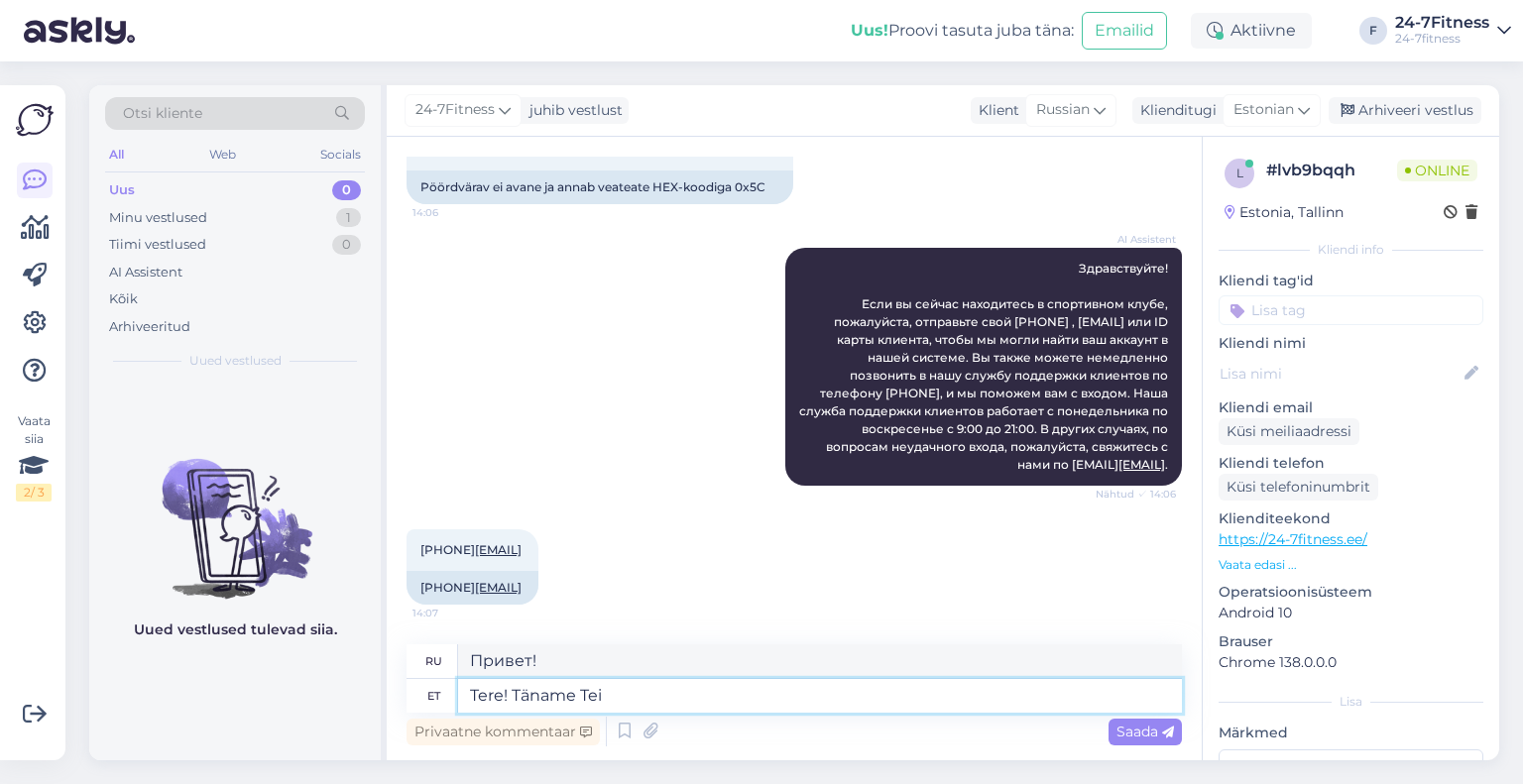 type on "Привет! Спасибо." 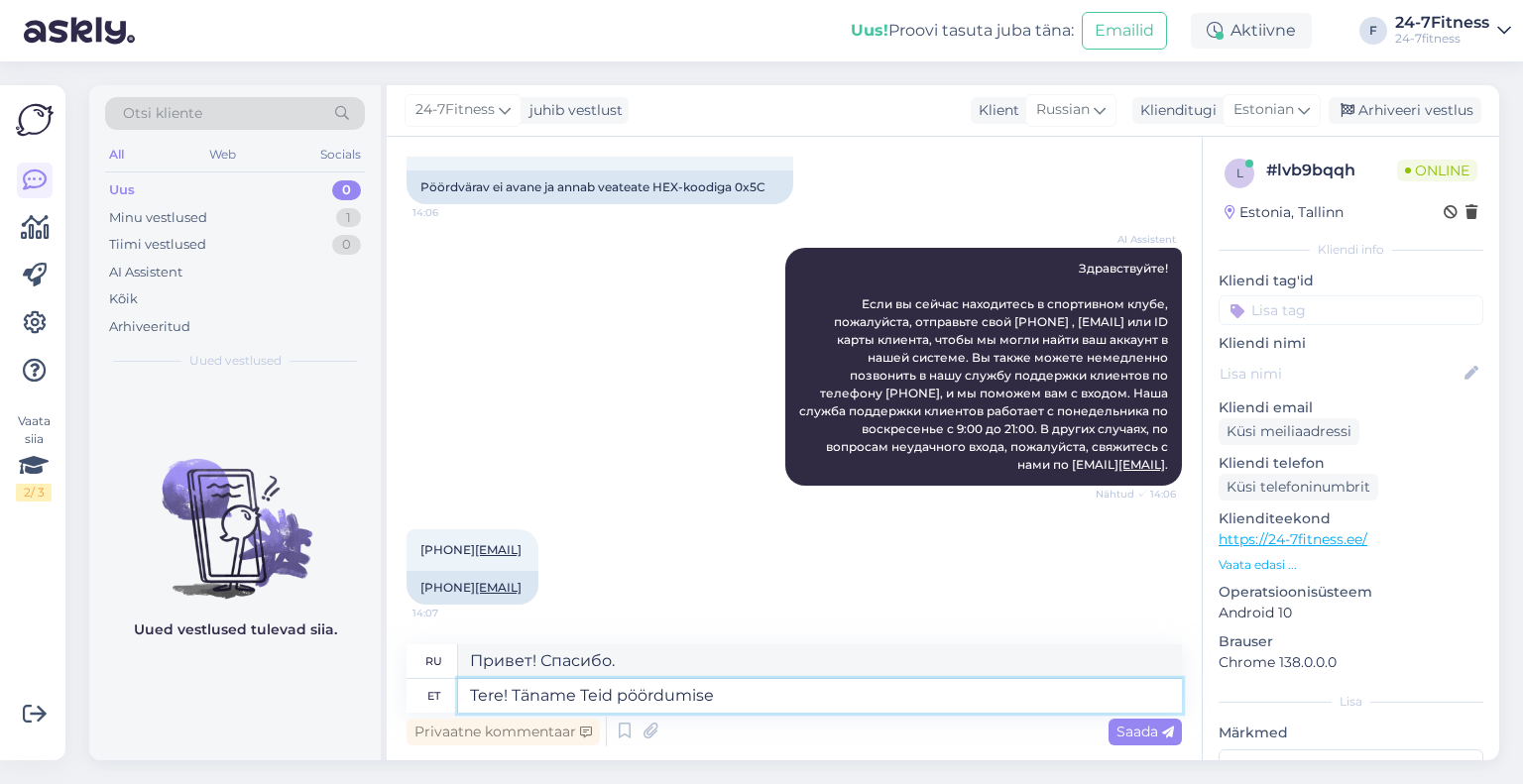 type on "Tere! Täname Teid pöördumise e" 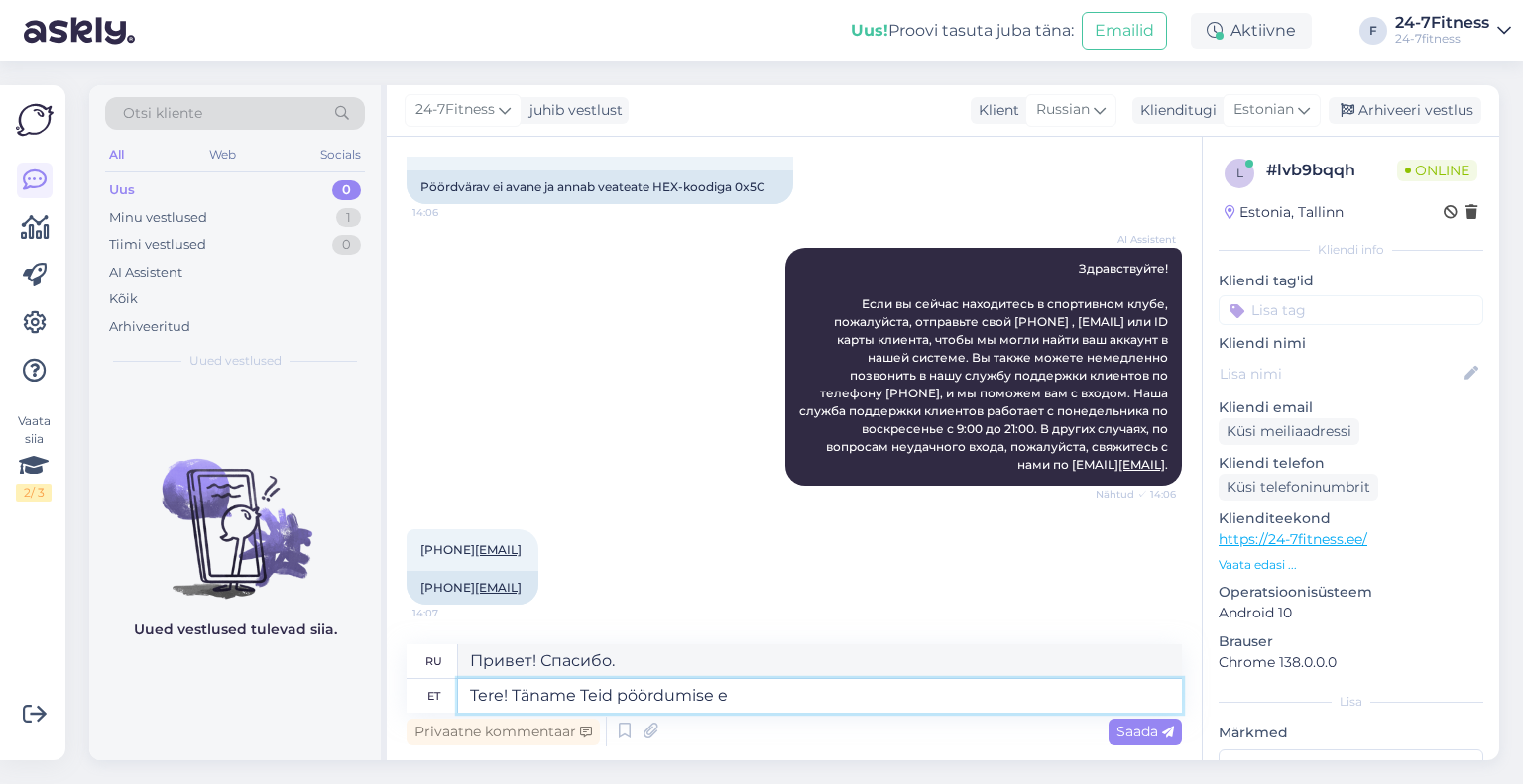 type on "Здравствуйте! Спасибо, что обратились к нам." 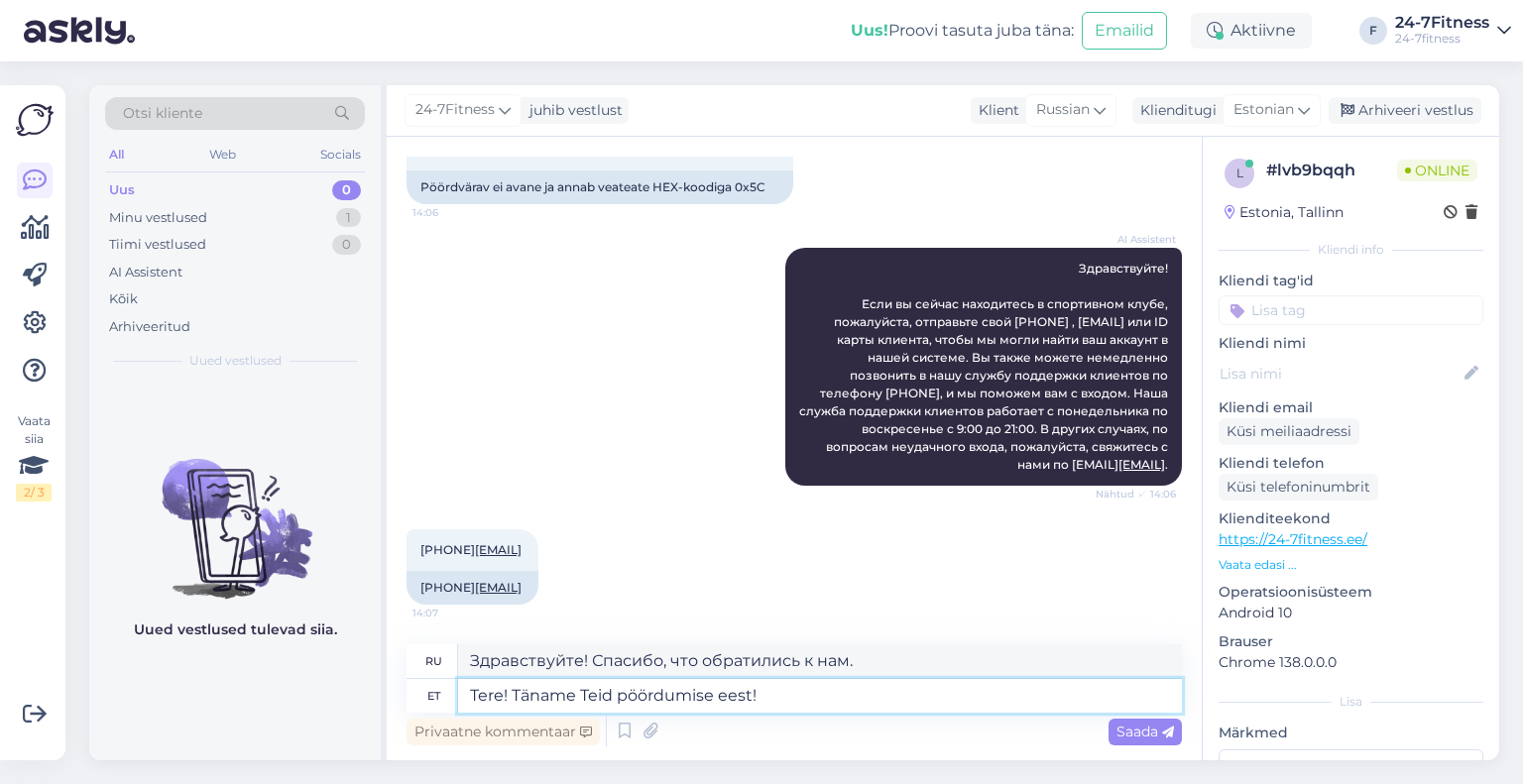 type on "Tere! Täname Teid pöördumise eest!" 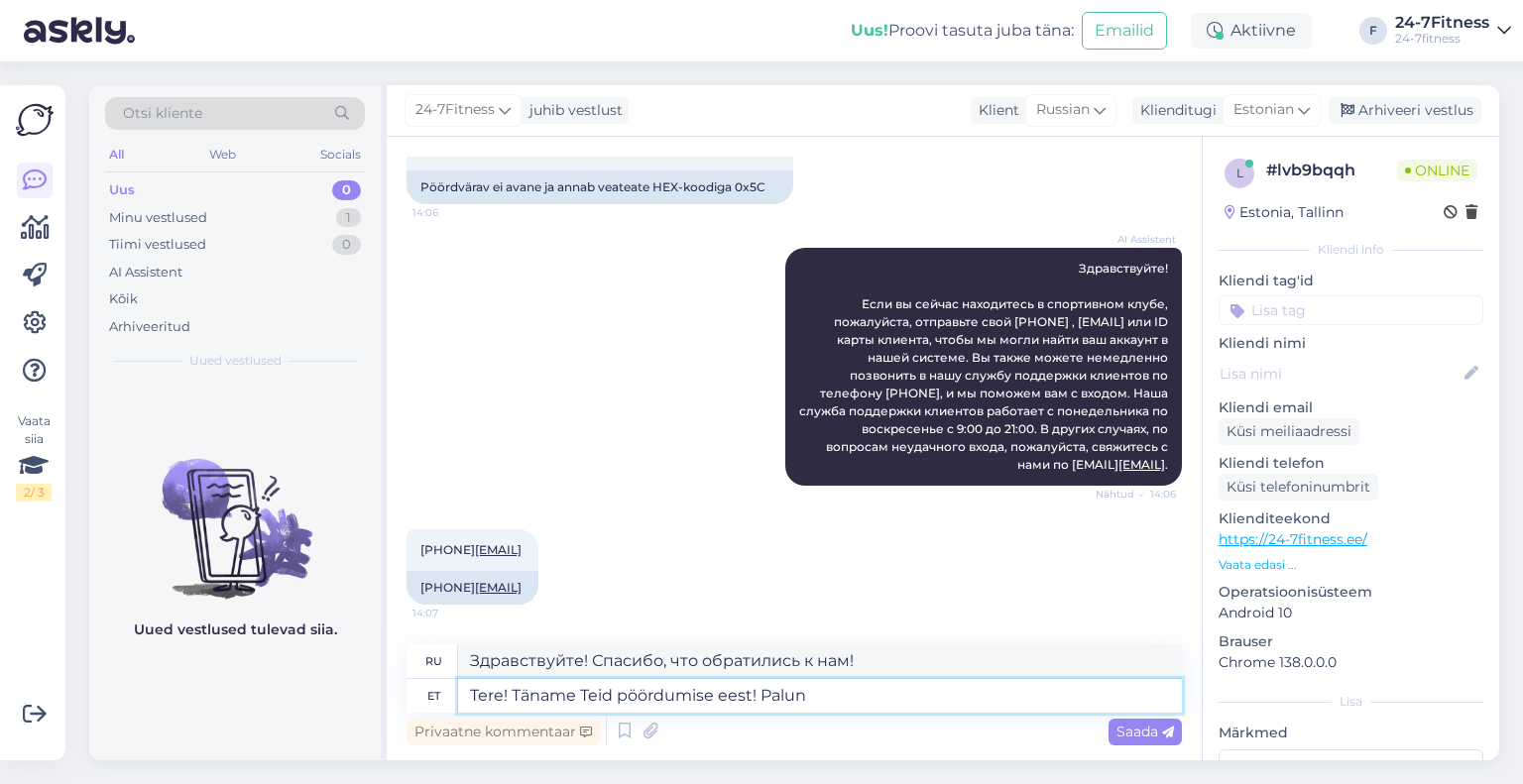 type on "Tere! Täname Teid pöördumise eest! Palun s" 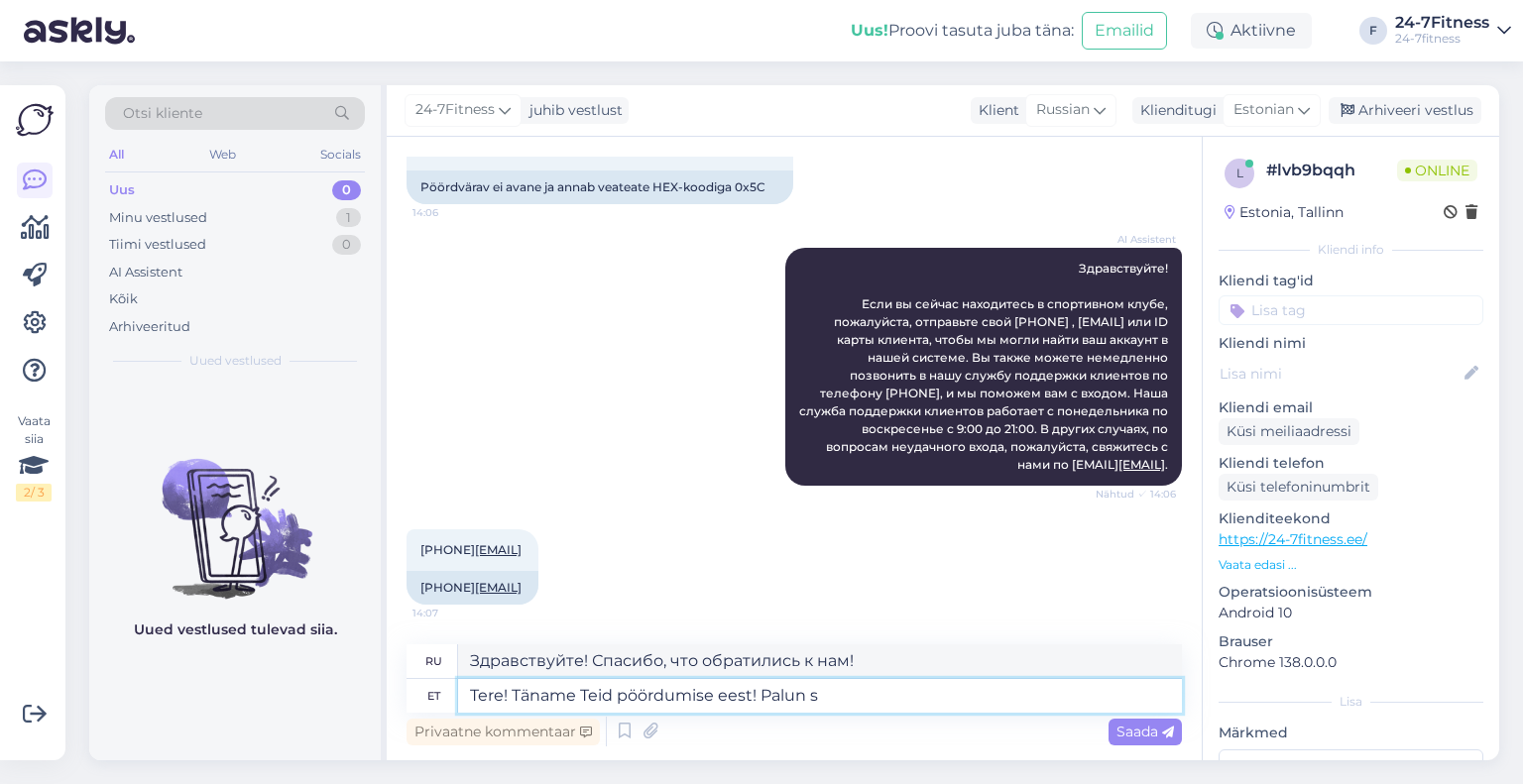type on "Здравствуйте! Спасибо, что связались с нами! Пожалуйста." 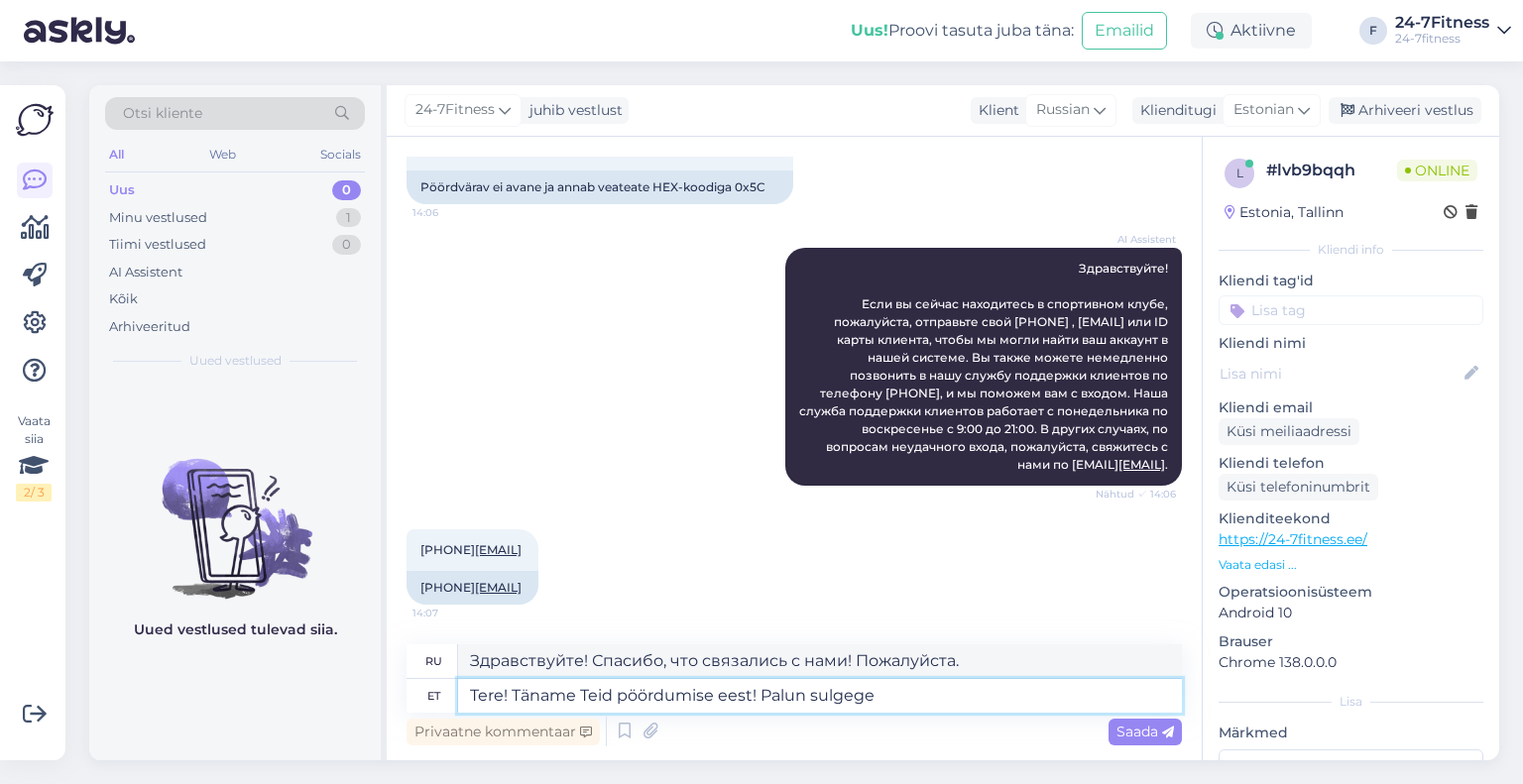 type on "Tere! Täname Teid pöördumise eest! Palun sulgege k" 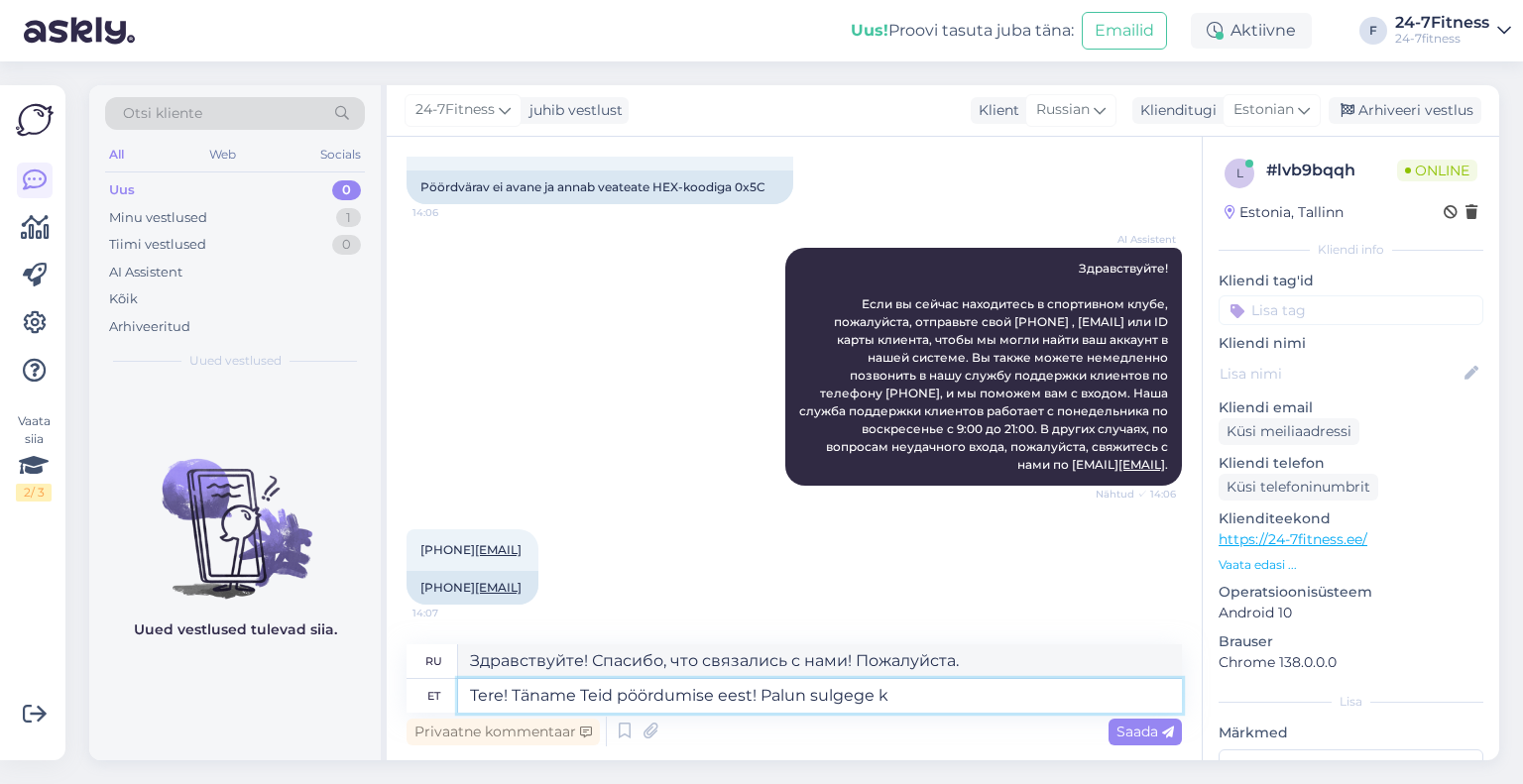 type on "Здравствуйте! Спасибо, что связались с нами! Пожалуйста, закройте." 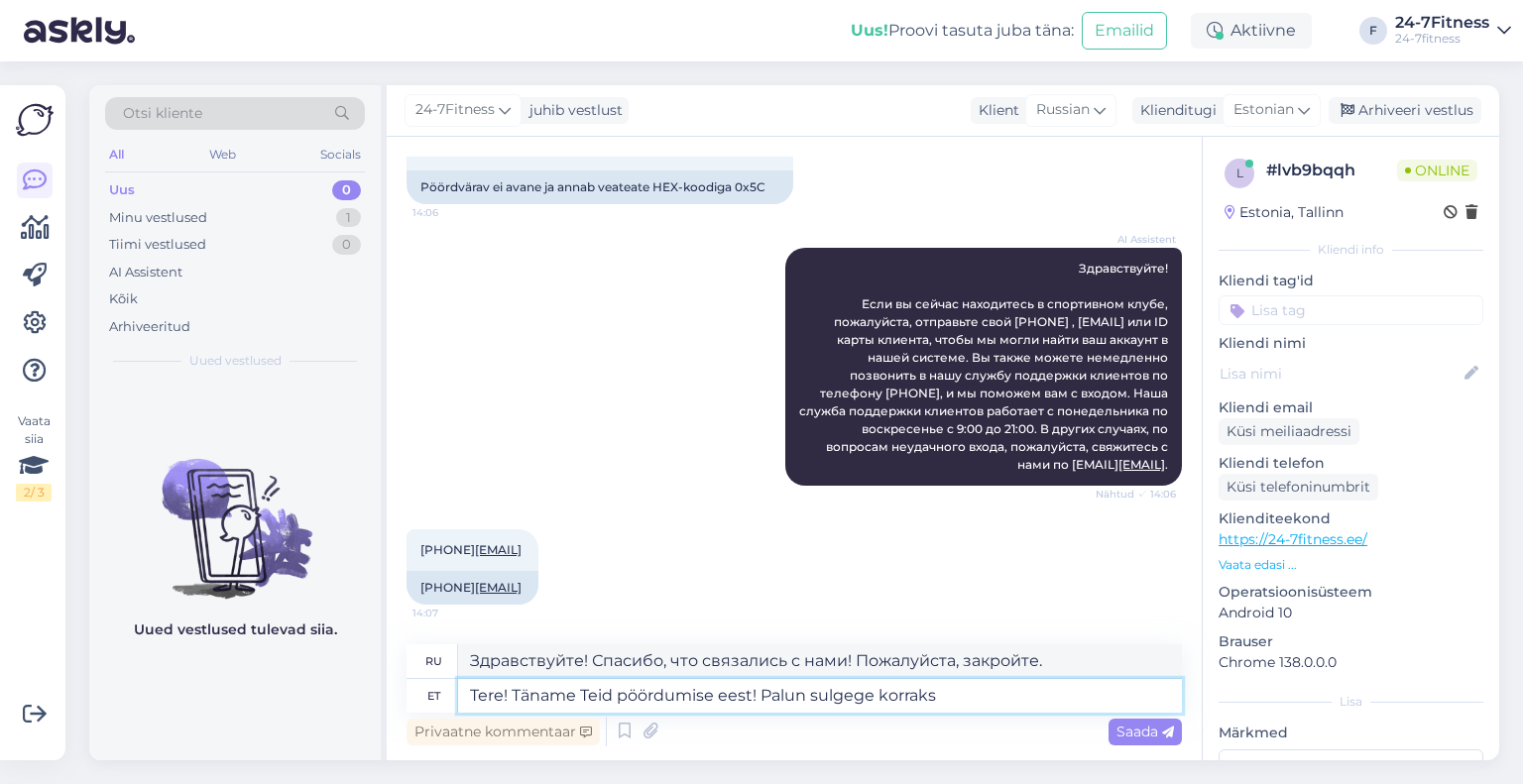 type on "Tere! Täname Teid pöördumise eest! Palun sulgege korraks m" 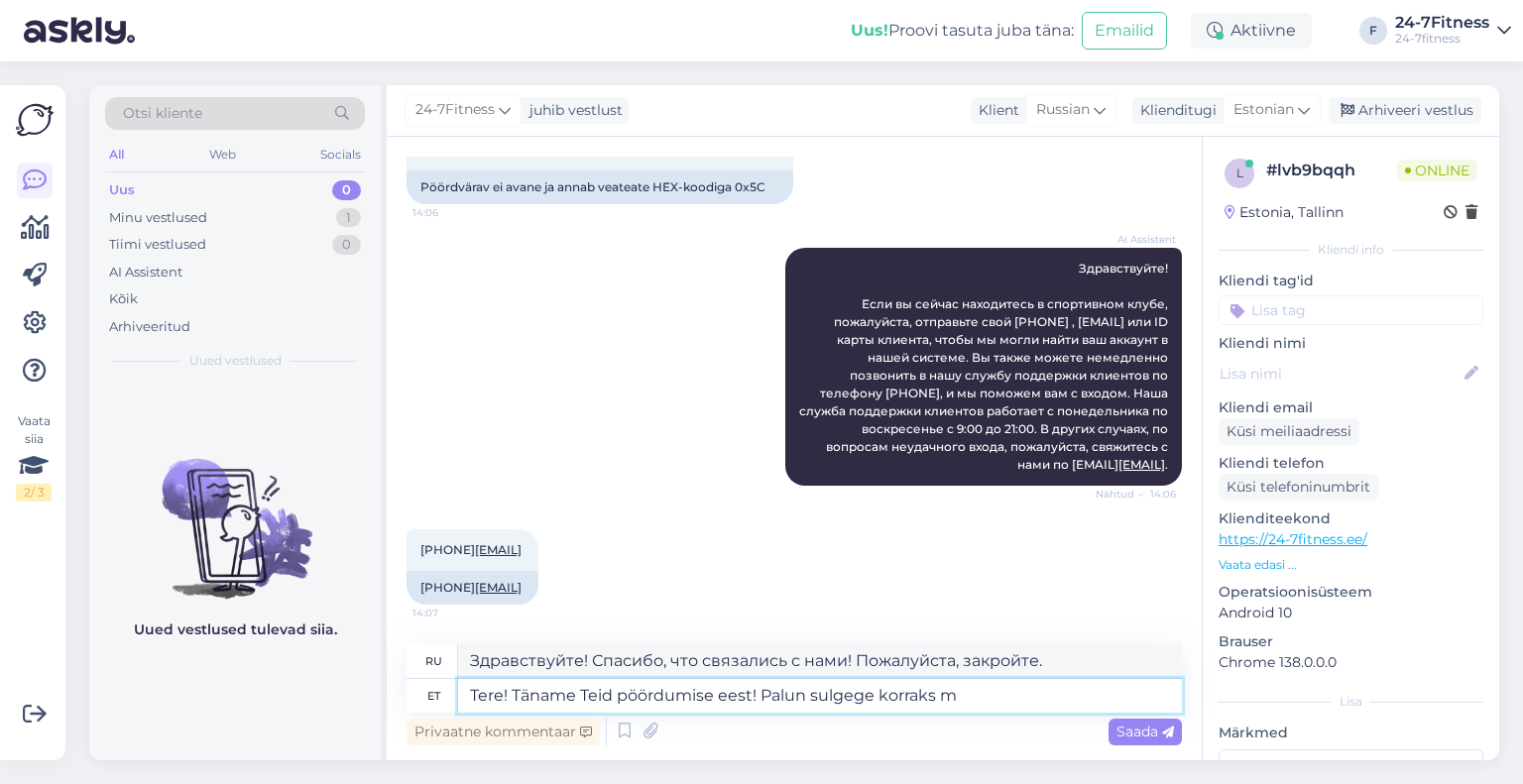 type on "Здравствуйте! Спасибо, что связались с нами! Пожалуйста, закройте на минутку." 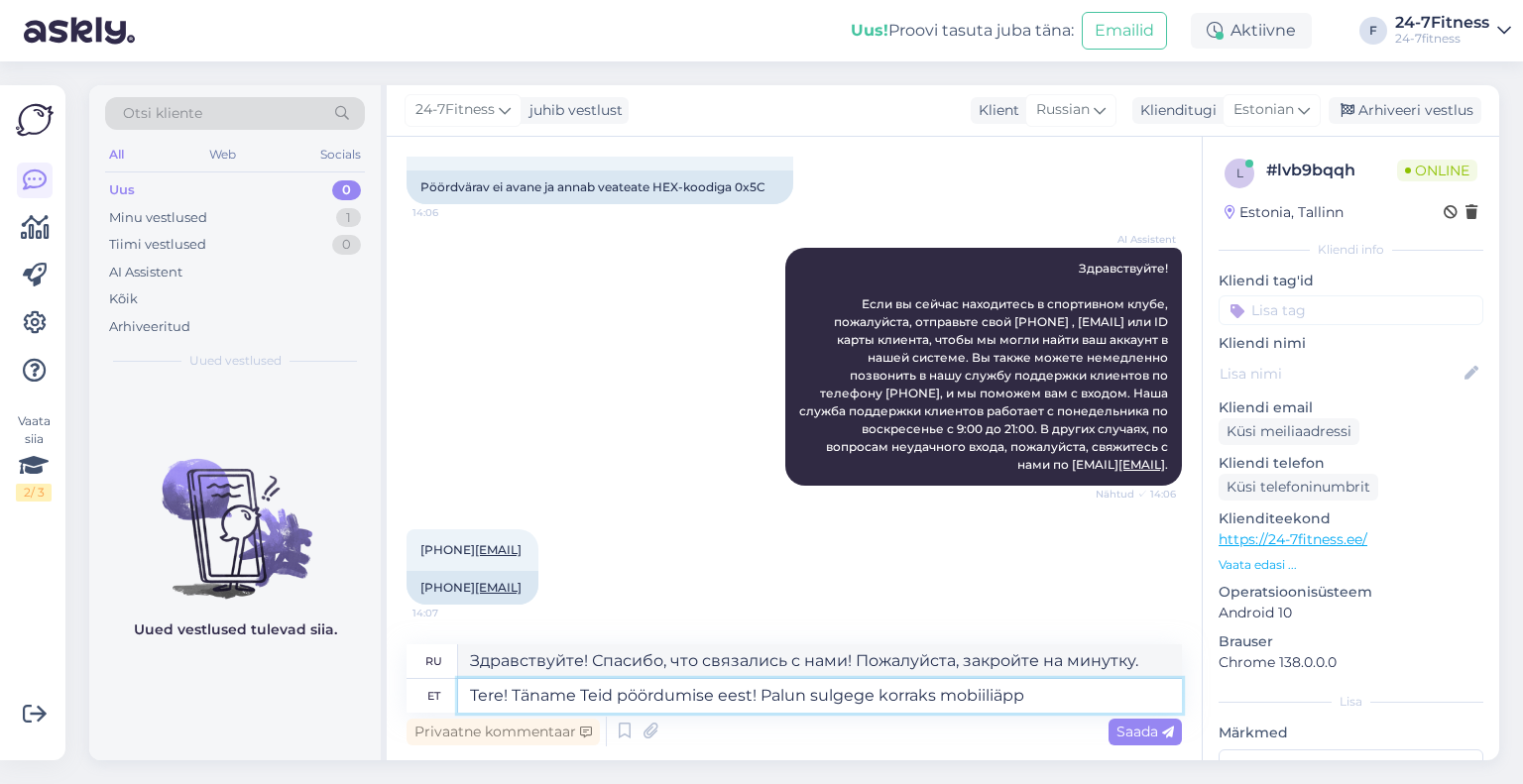 type on "Tere! Täname Teid pöördumise eest! Palun sulgege korraks mobiiliäpp" 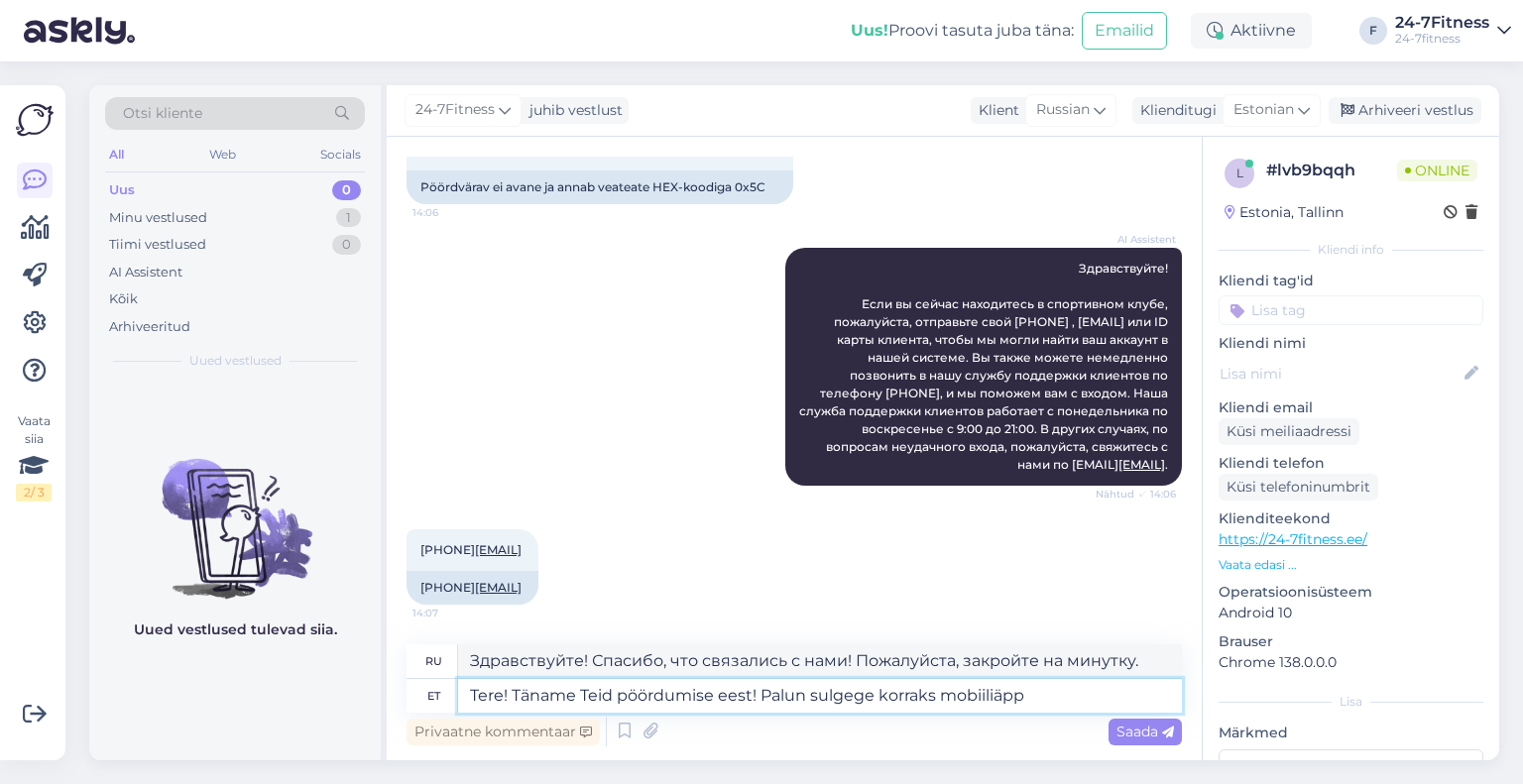 type on "Здравствуйте! Спасибо, что обратились к нам! Пожалуйста, закройте мобильное приложение на минутку." 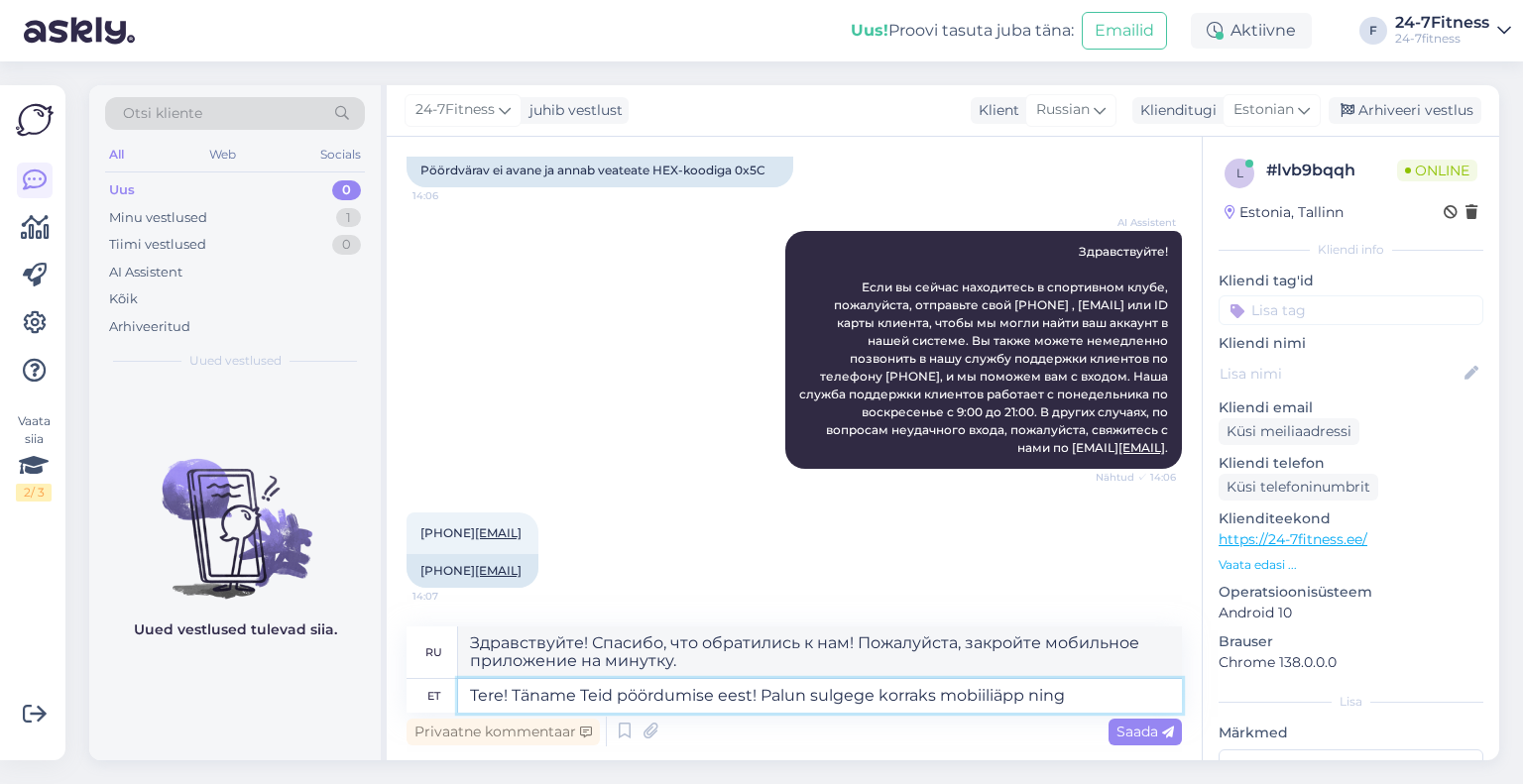 type on "Tere! Täname Teid pöördumise eest! Palun sulgege korraks mobiiliäpp ning" 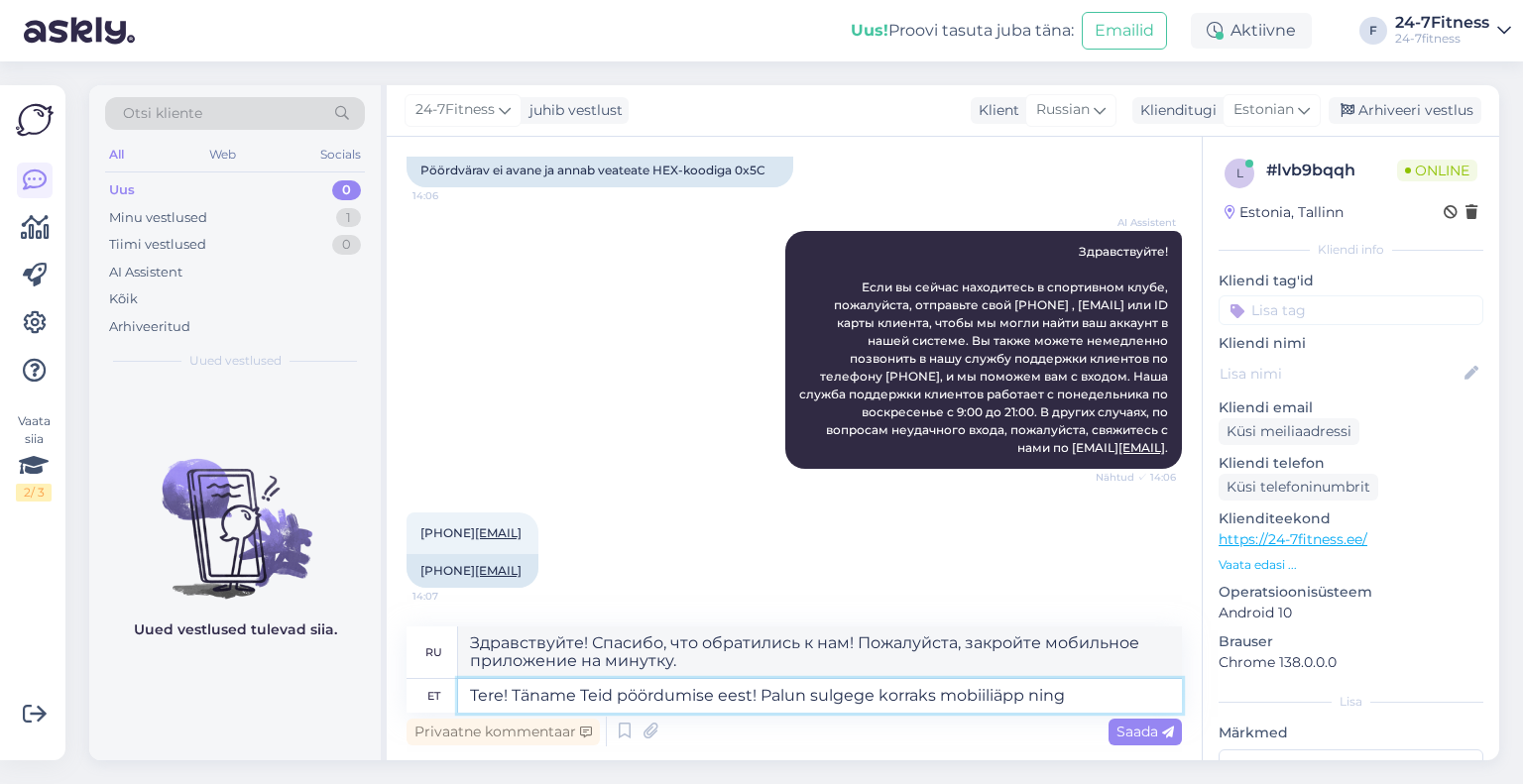 type on "Здравствуйте! Спасибо, что связались с нами! Пожалуйста, закройте мобильное приложение на мгновение и" 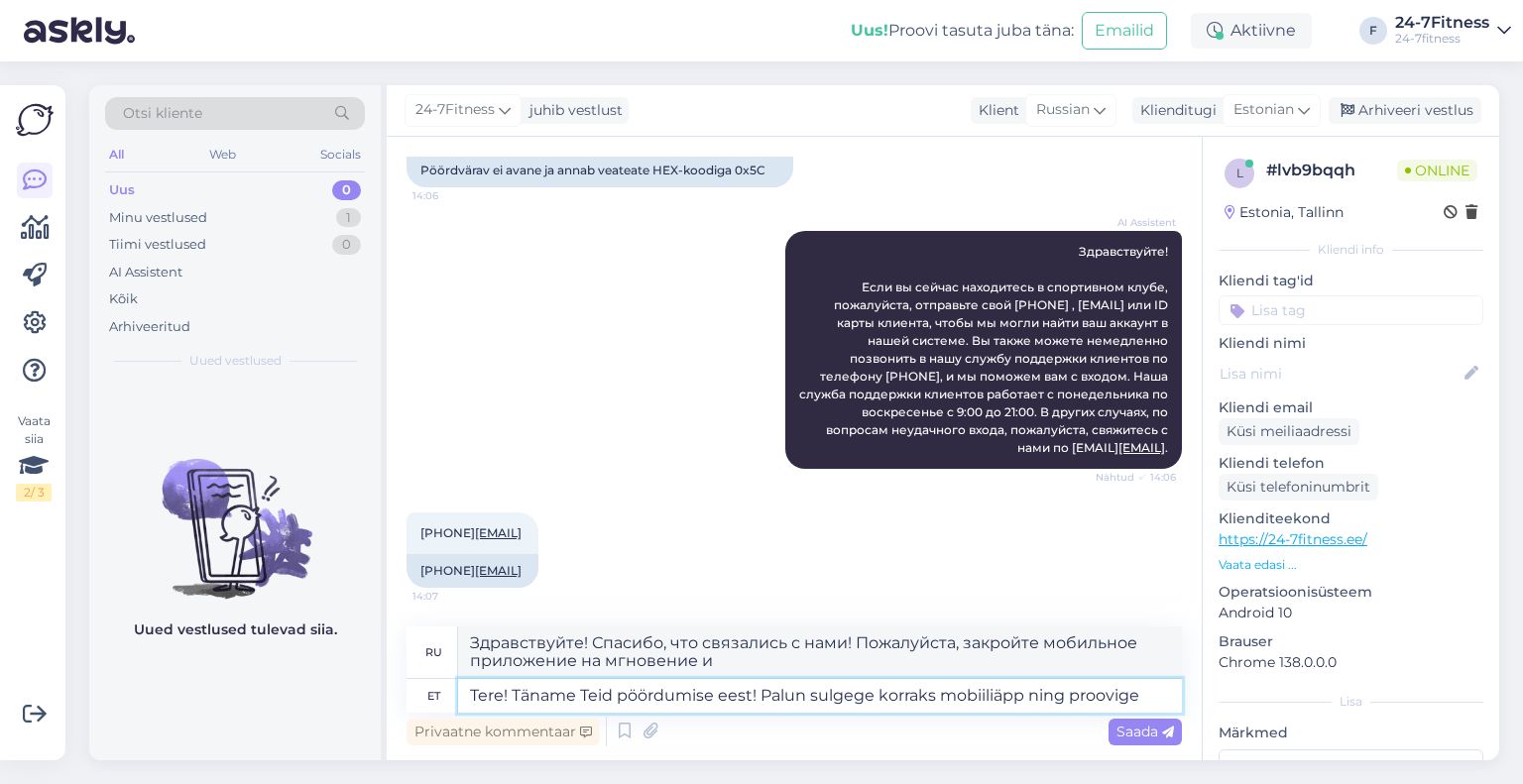 type on "Tere! Täname Teid pöördumise eest! Palun sulgege korraks mobiiliäpp ning proovige s" 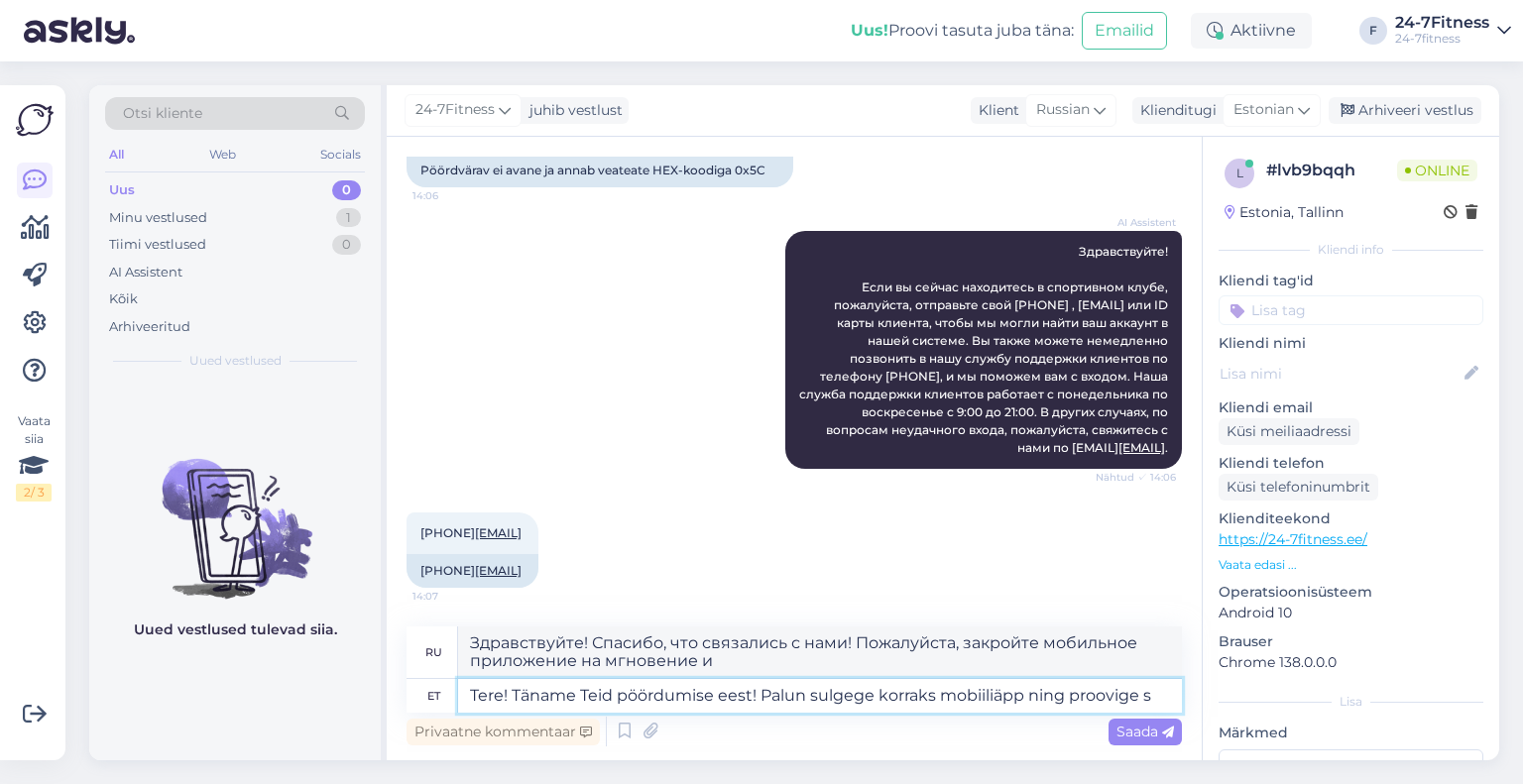 type on "Здравствуйте! Спасибо, что обратились к нам! Пожалуйста, закройте мобильное приложение на мгновение и повторите попытку." 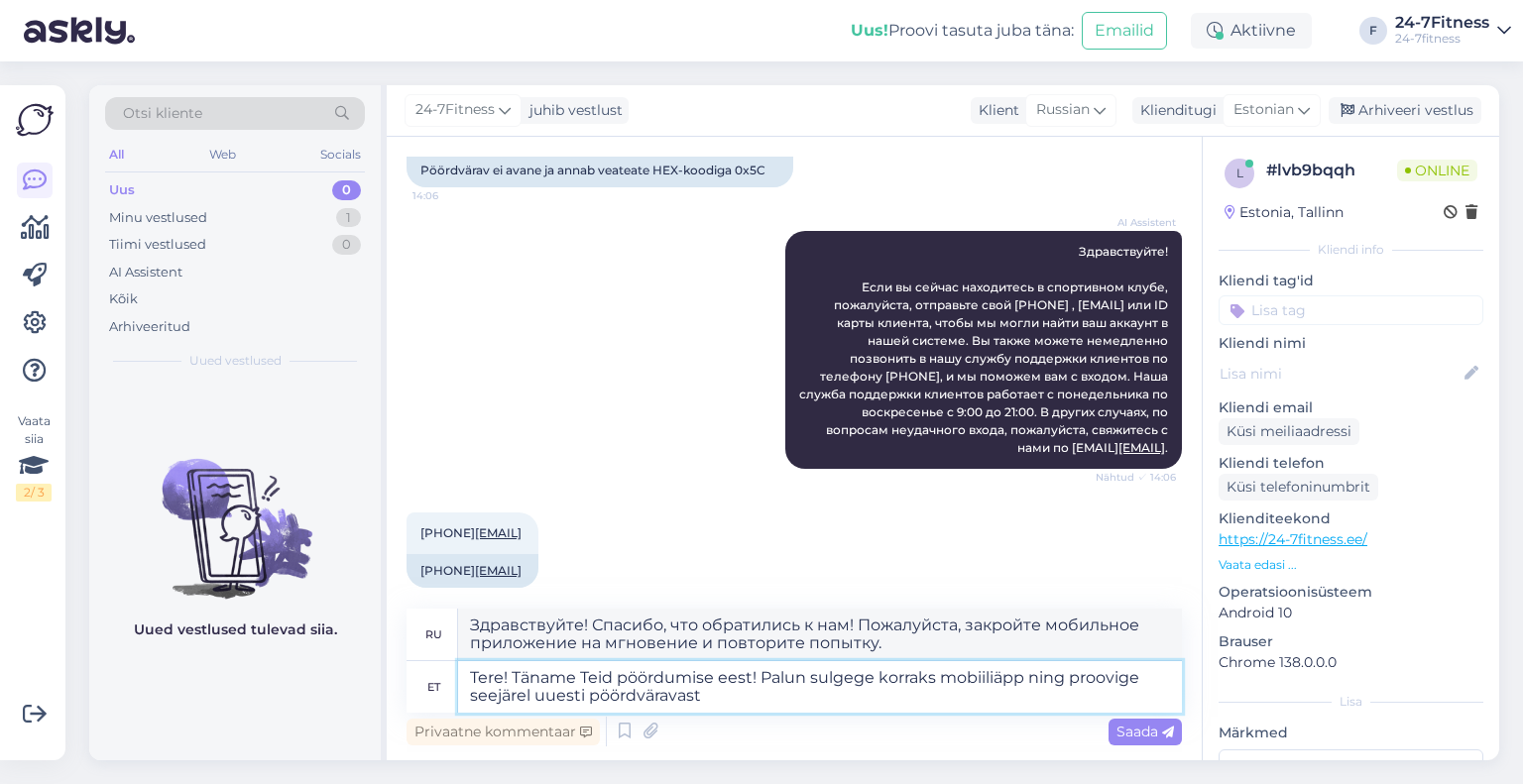 type on "Tere! Täname Teid pöördumise eest! Palun sulgege korraks mobiiliäpp ning proovige seejärel uuesti pöördväravast s" 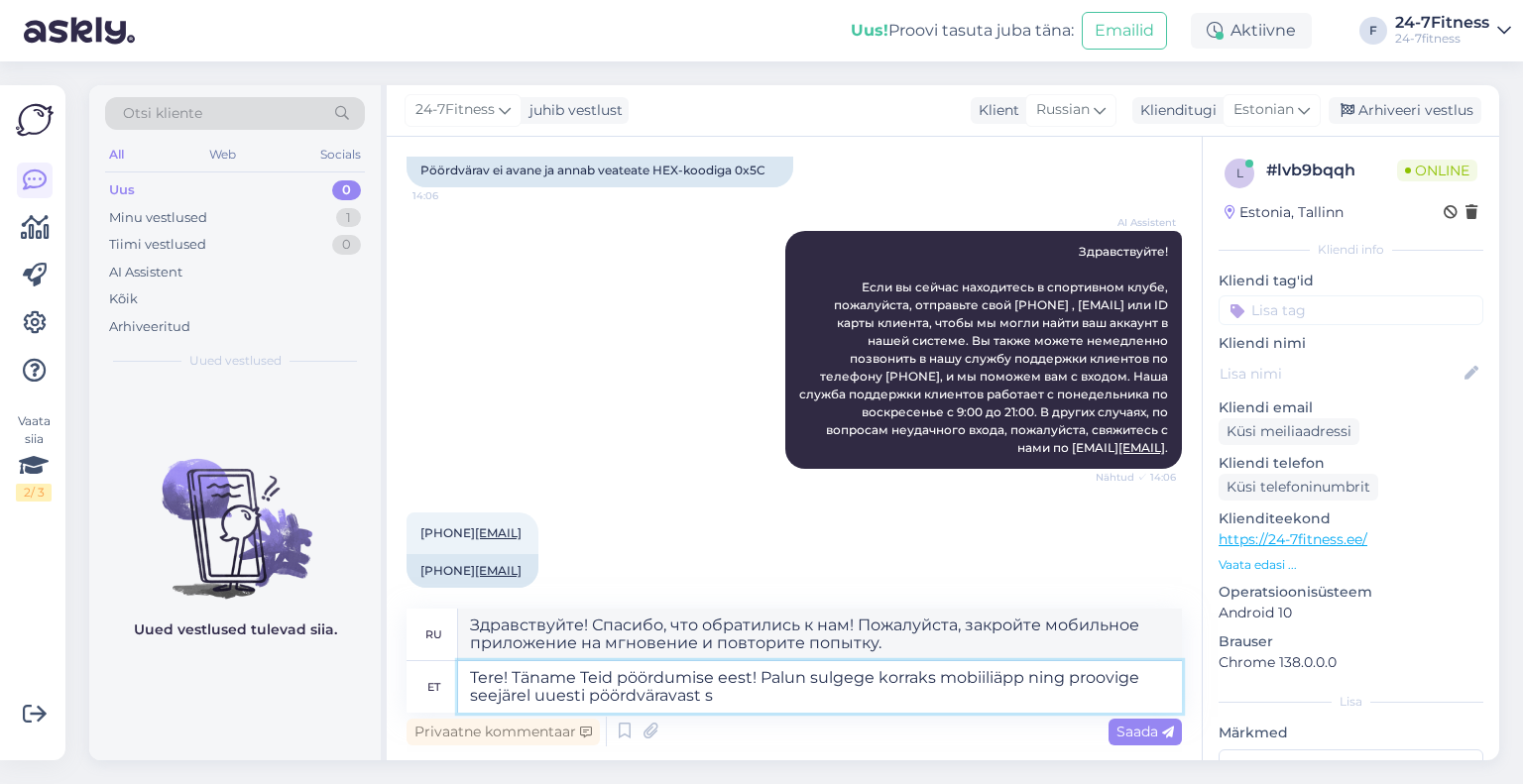 type on "Здравствуйте! Спасибо, что обратились к нам! Пожалуйста, закройте мобильное приложение на мгновение и повторите попытку через турникет." 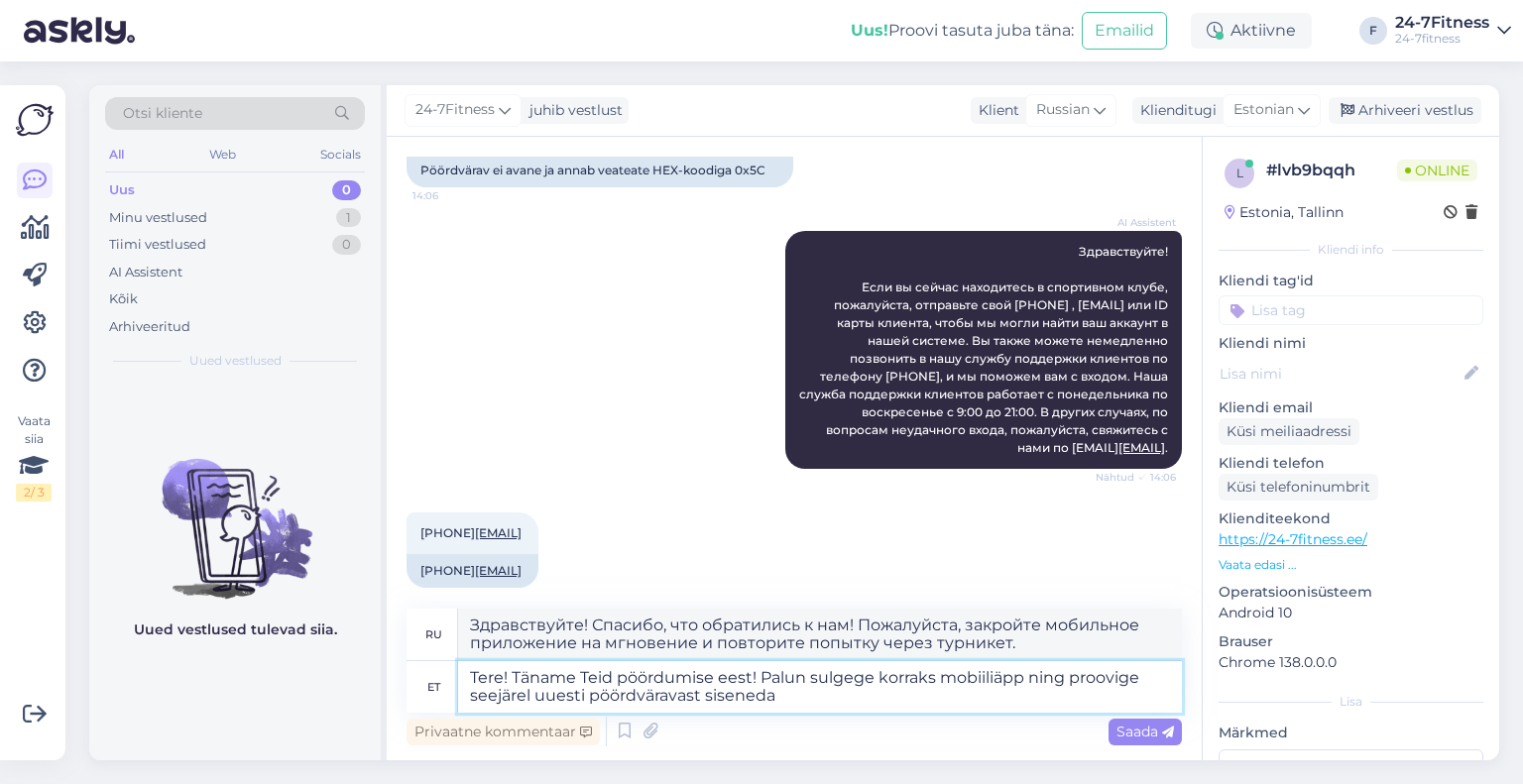 type on "Tere! Täname Teid pöördumise eest! Palun sulgege korraks mobiiliäpp ning proovige seejärel uuesti pöördväravast siseneda." 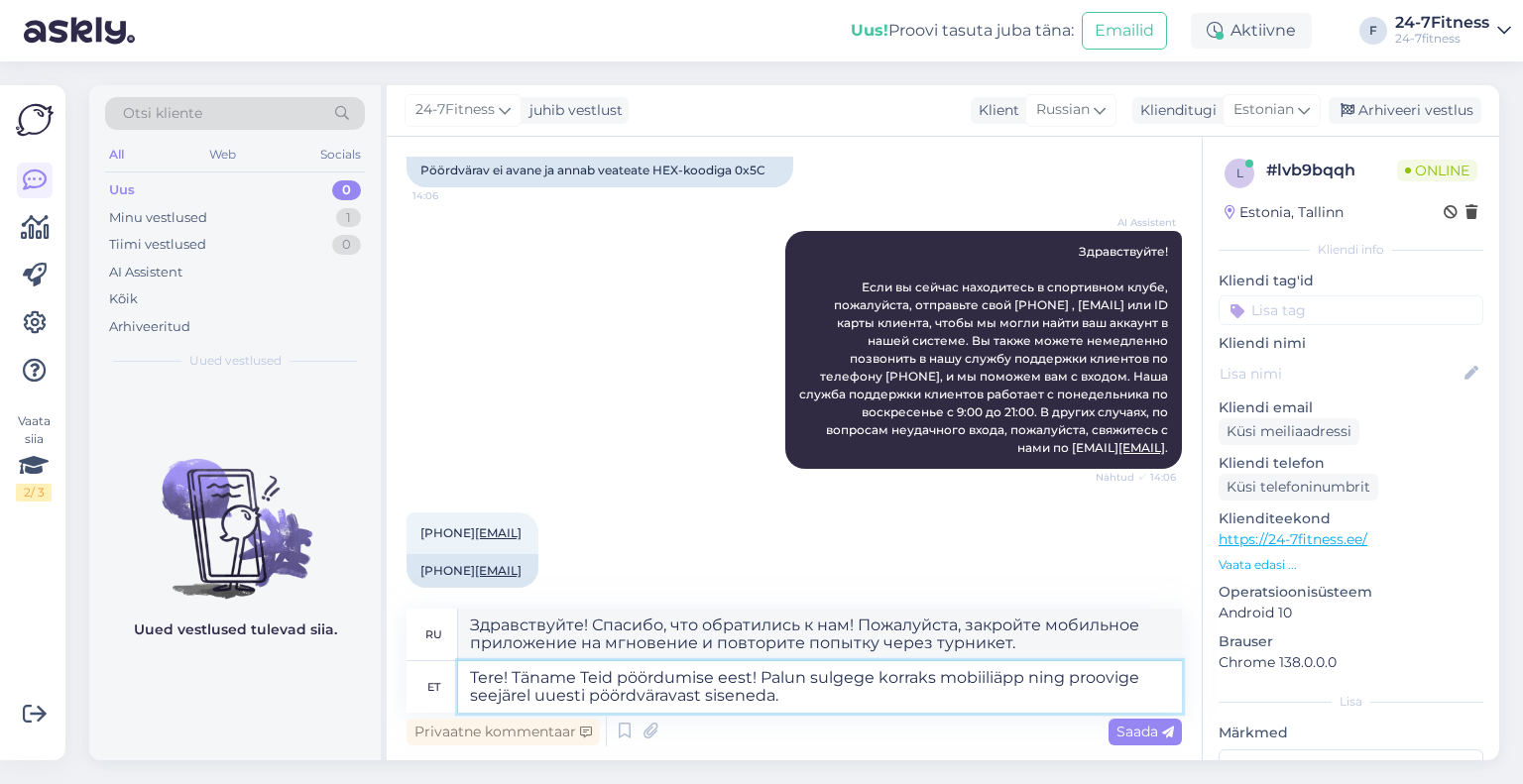 type on "Здравствуйте! Спасибо, что обратились к нам! Пожалуйста, закройте мобильное приложение на мгновение и попробуйте пройти через турникет ещё раз." 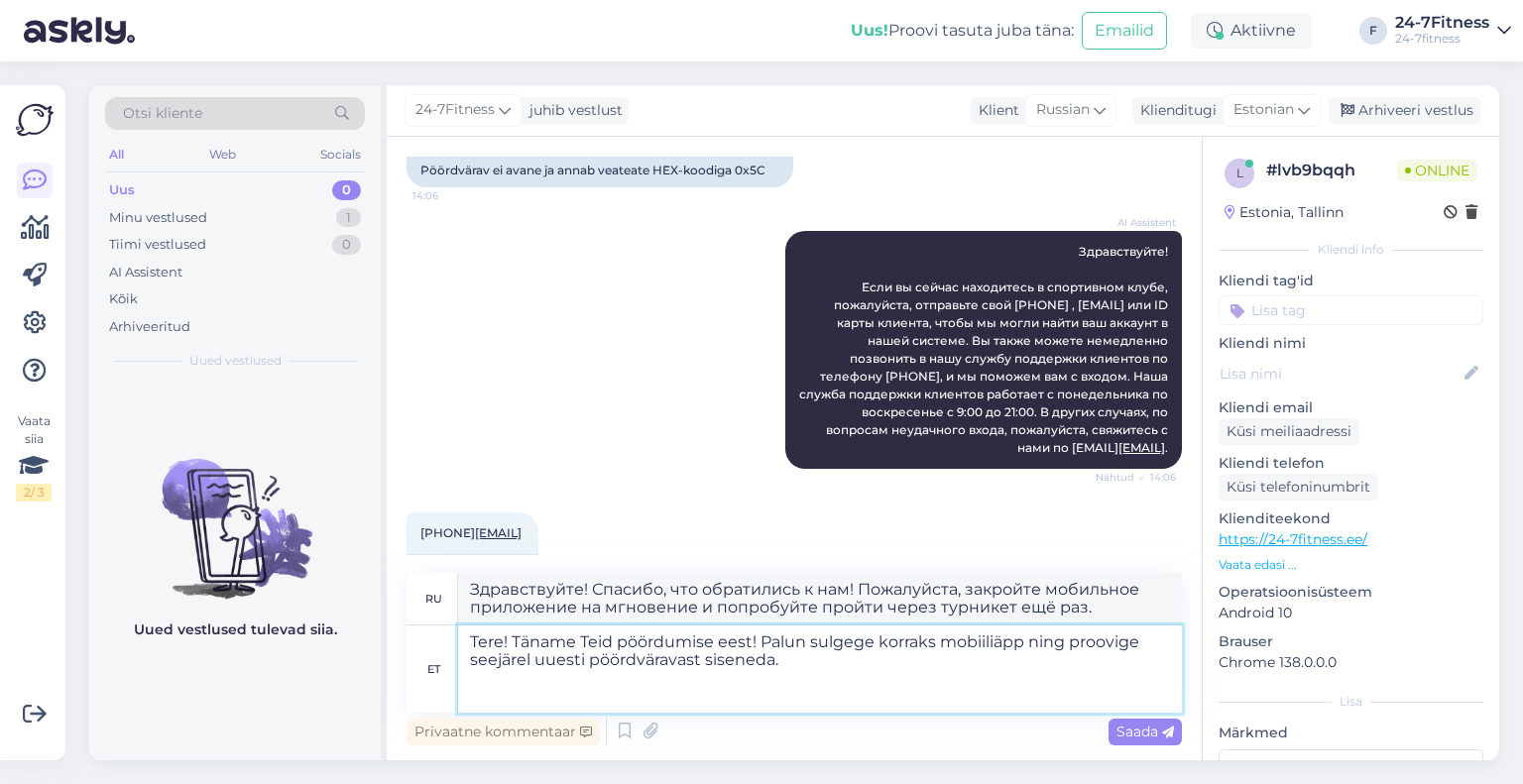 paste on "Если у вас возникнут проблемы со входом в спортивный клуб во время работы нашей службы поддержки клиентов, пожалуйста позвоните сразу нам. Служба поддержки клиентов работает каждый день с 9:00 до 21:00. Телефон [PHONE]. Мы cможем помочь вам сразу." 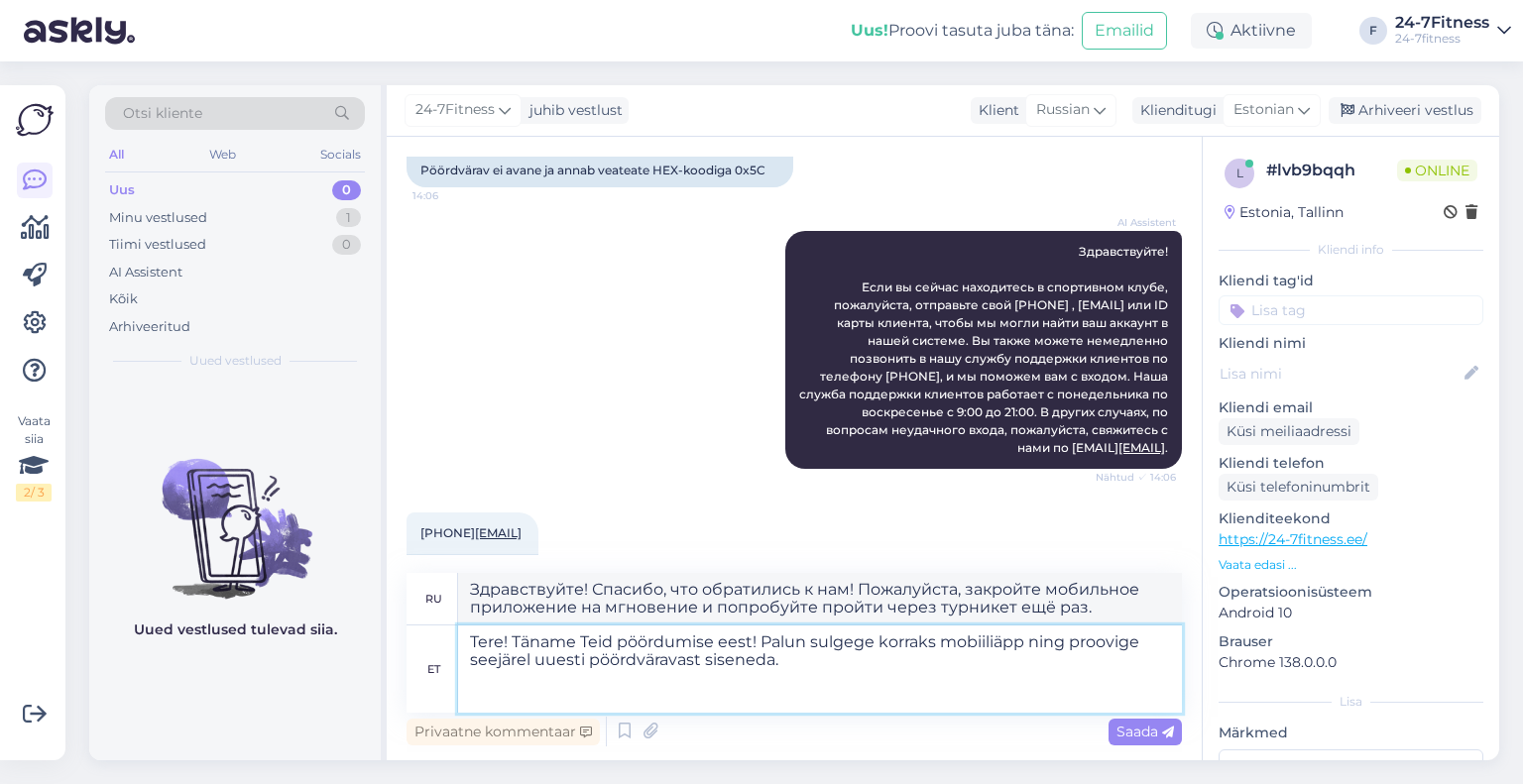 type on "Tere! Täname Teid pöördumise eest! Palun sulgege korraks mobiiliäpp ning proovige seejärel uuesti pöördväravast siseneda.
Если у вас возникнут проблемы со входом в спортивный клуб во время работы нашей службы поддержки клиентов, пожалуйста позвоните сразу нам. Служба поддержки клиентов работает каждый день с 9:00 до 21:00. Телефон [PHONE]. Мы cможем помочь вам сразу." 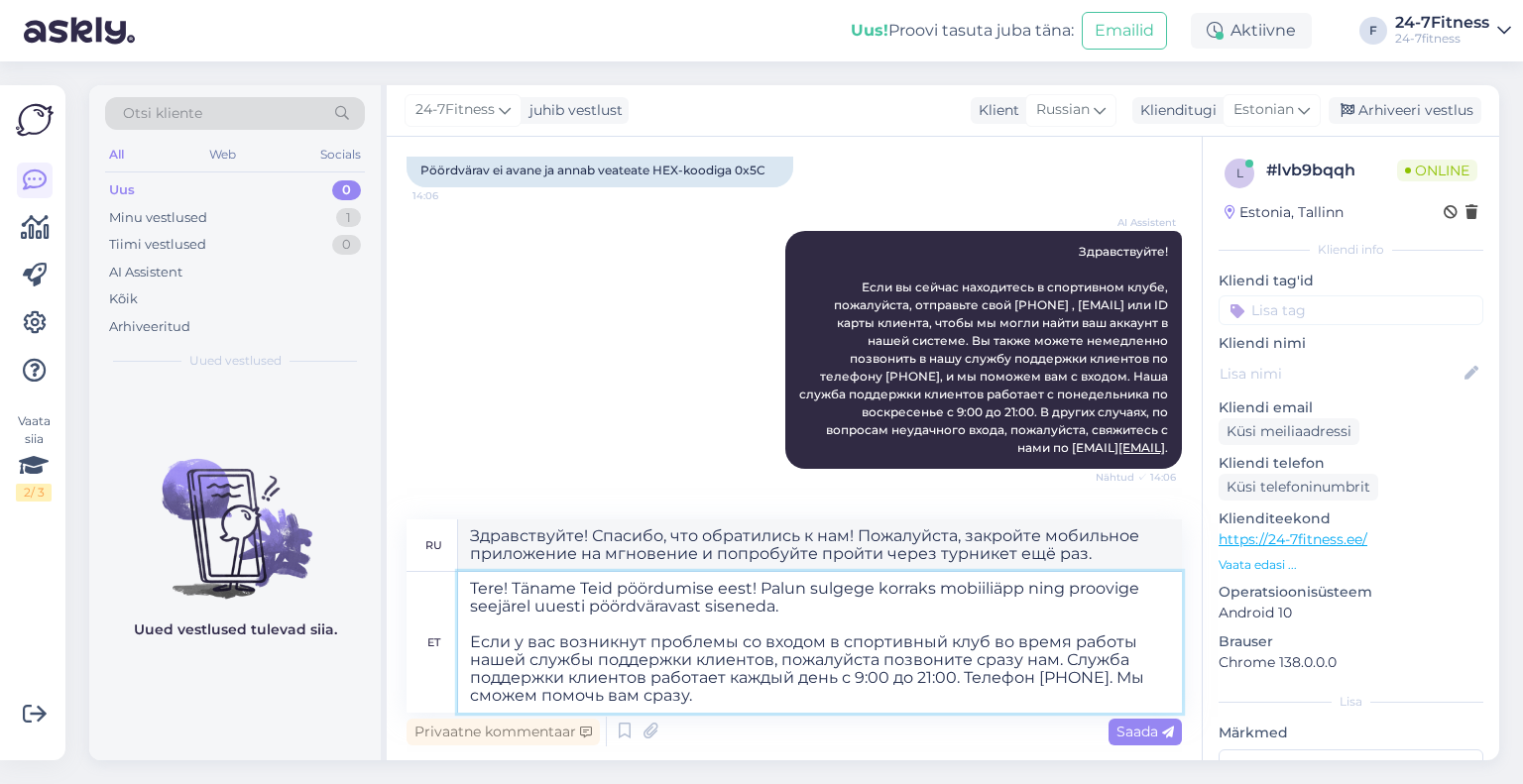 type on "Здравствуйте!
Если вы сейчас находитесь в спортивном клубе, пожалуйста, отправьте свой [PHONE] , [EMAIL] или ID карты клиента, чтобы мы могли найти ваш аккаунт в нашей системе. Вы также можете немедленно позвонить в нашу службу поддержки клиентов по телефону [PHONE], и мы поможем вам с входом. Наша служба поддержки клиентов работает с понедельника по воскресенье с 9:00 до 21:00. В других случаях, по вопросам неудачного входа, пожалуйста, свяжитесь с нами по [EMAIL]" 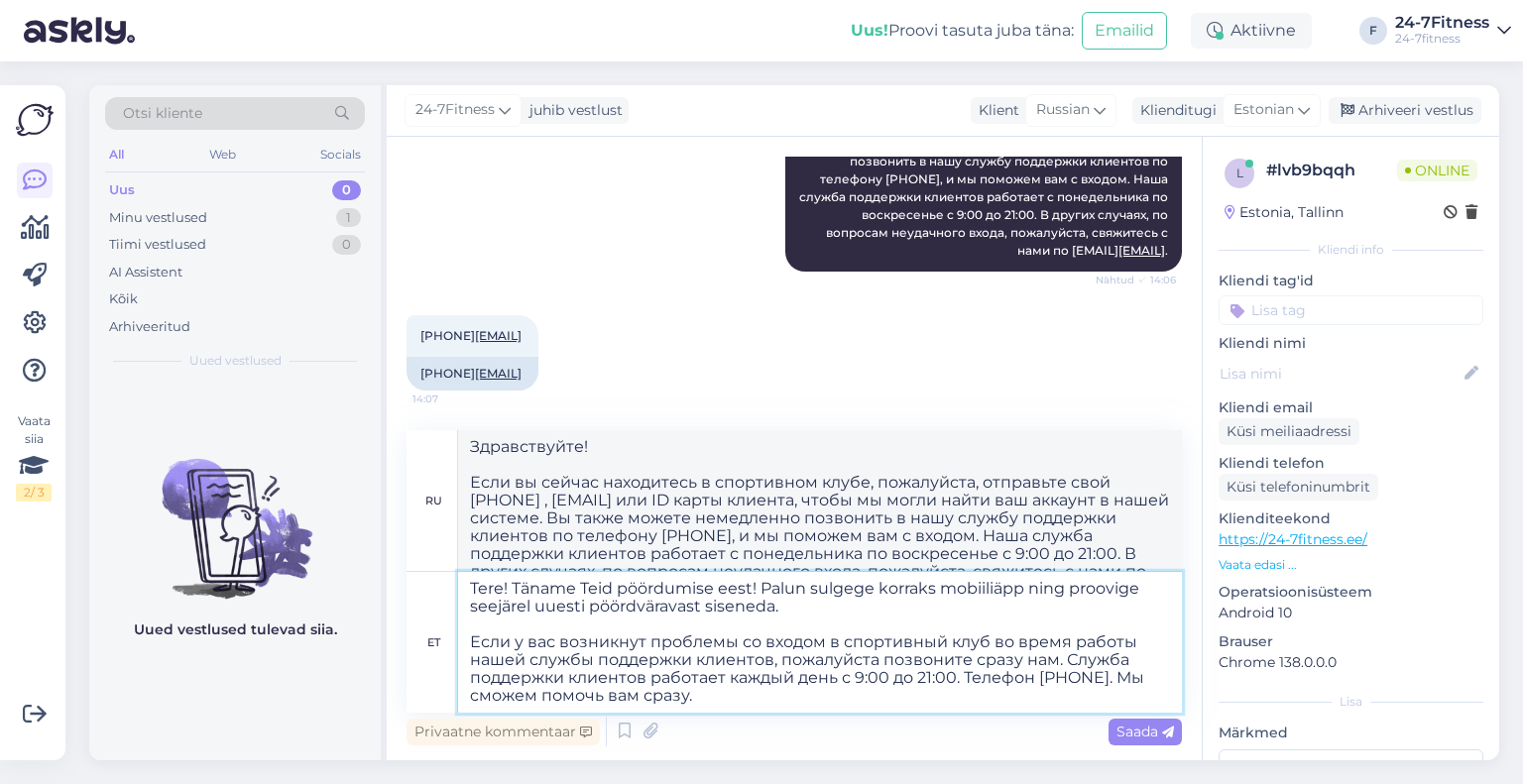 scroll, scrollTop: 364, scrollLeft: 0, axis: vertical 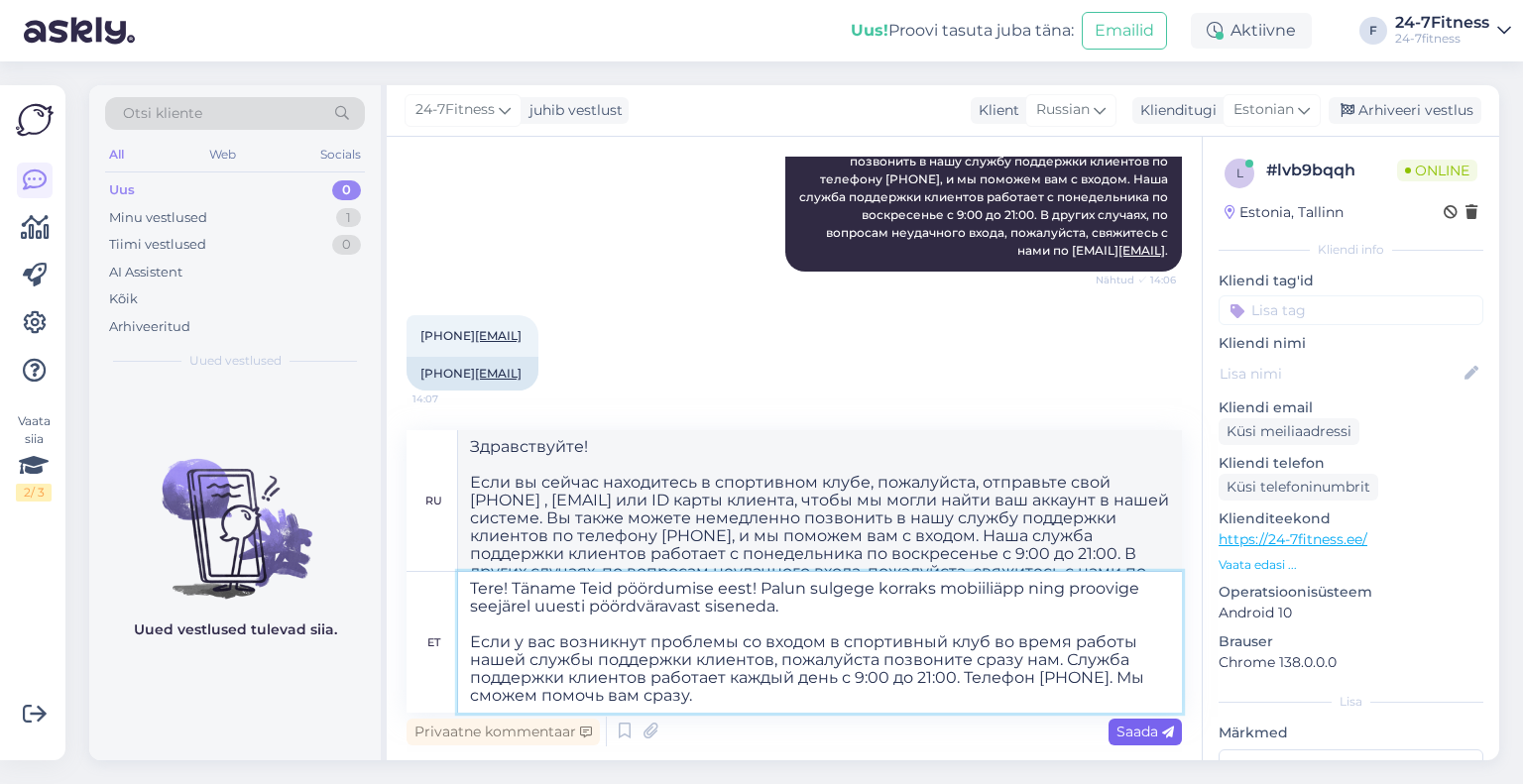 type on "Tere! Täname Teid pöördumise eest! Palun sulgege korraks mobiiliäpp ning proovige seejärel uuesti pöördväravast siseneda.
Если у вас возникнут проблемы со входом в спортивный клуб во время работы нашей службы поддержки клиентов, пожалуйста позвоните сразу нам. Служба поддержки клиентов работает каждый день с 9:00 до 21:00. Телефон [PHONE]. Мы cможем помочь вам сразу." 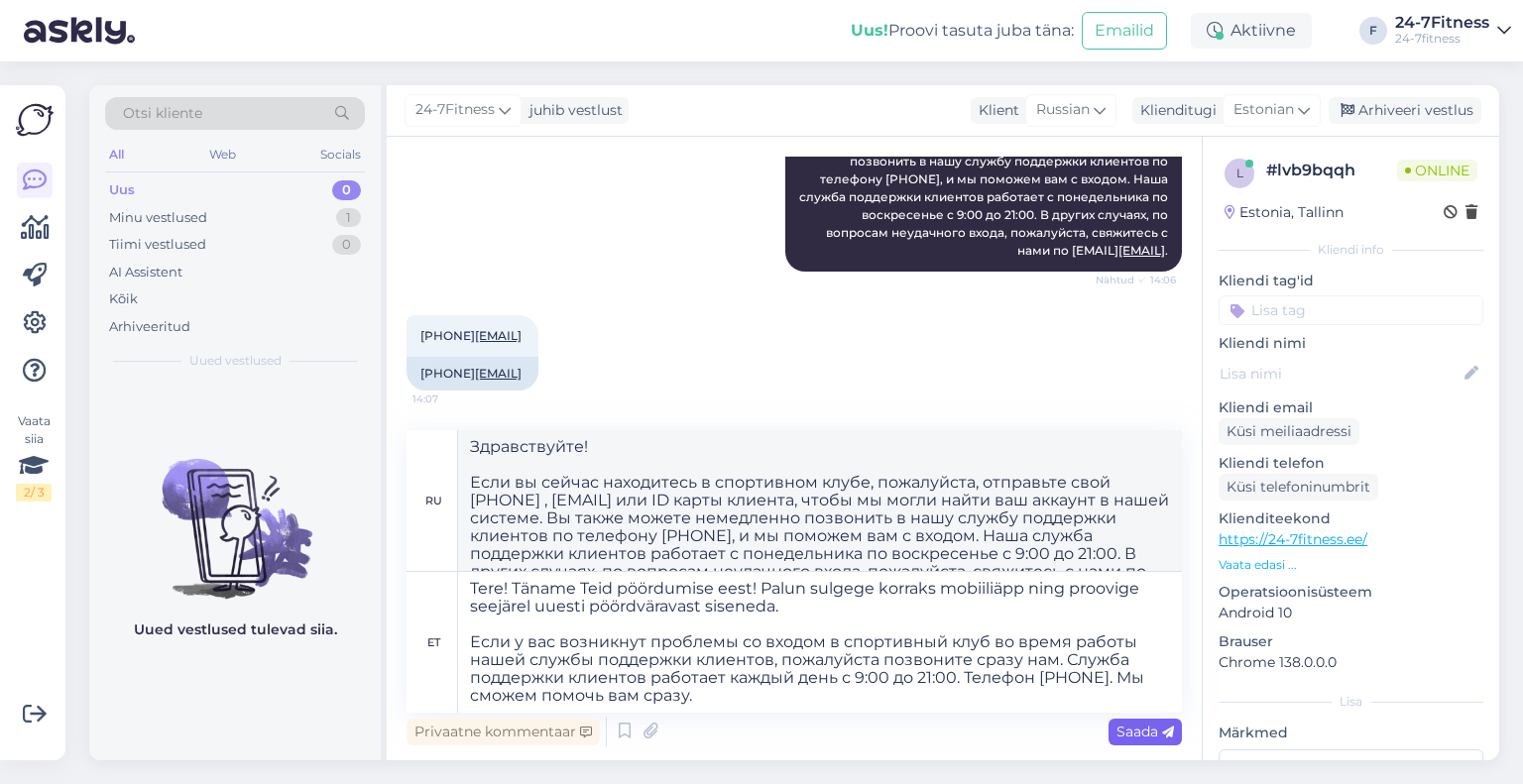 click on "Saada" at bounding box center [1145, 731] 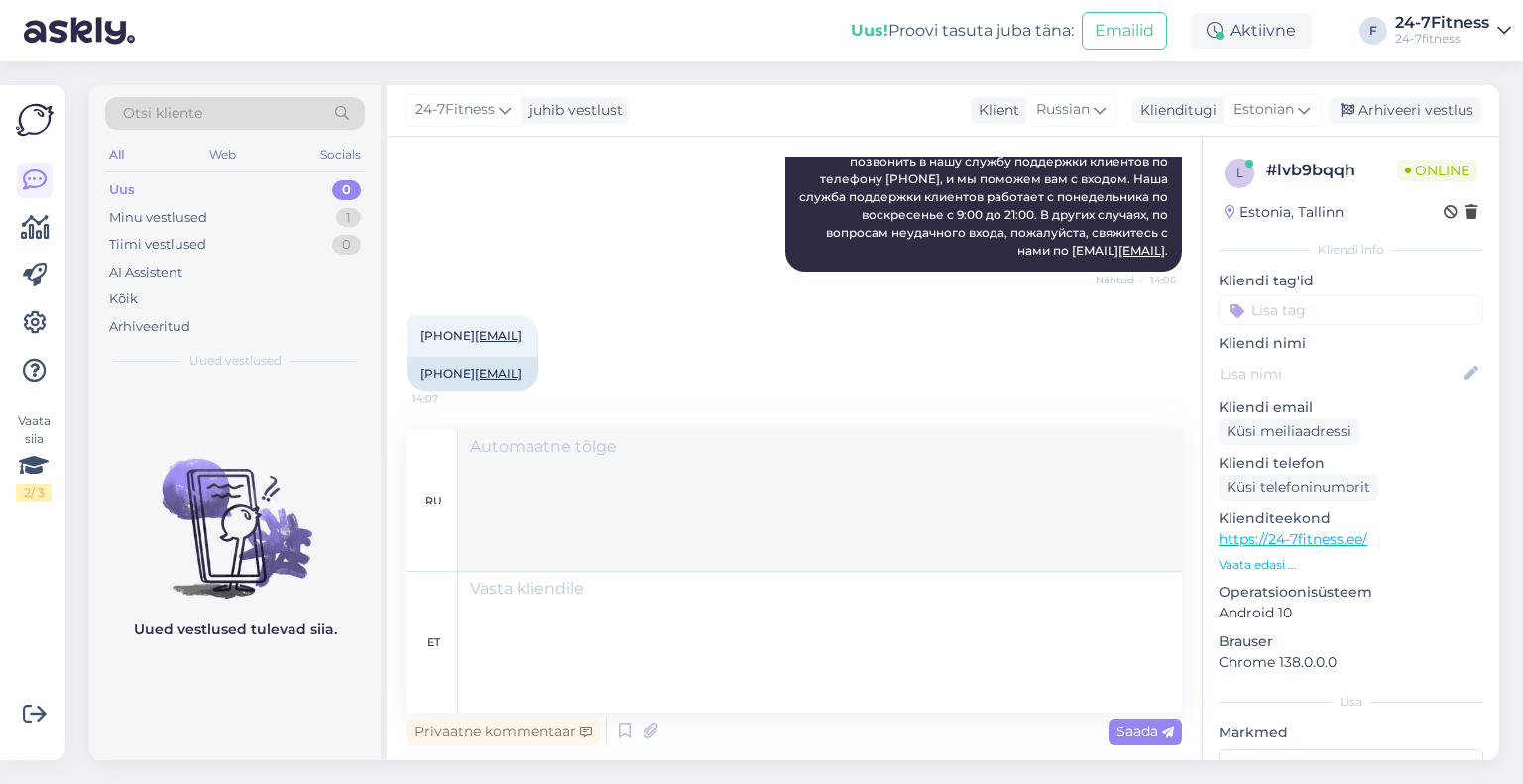 scroll, scrollTop: 591, scrollLeft: 0, axis: vertical 